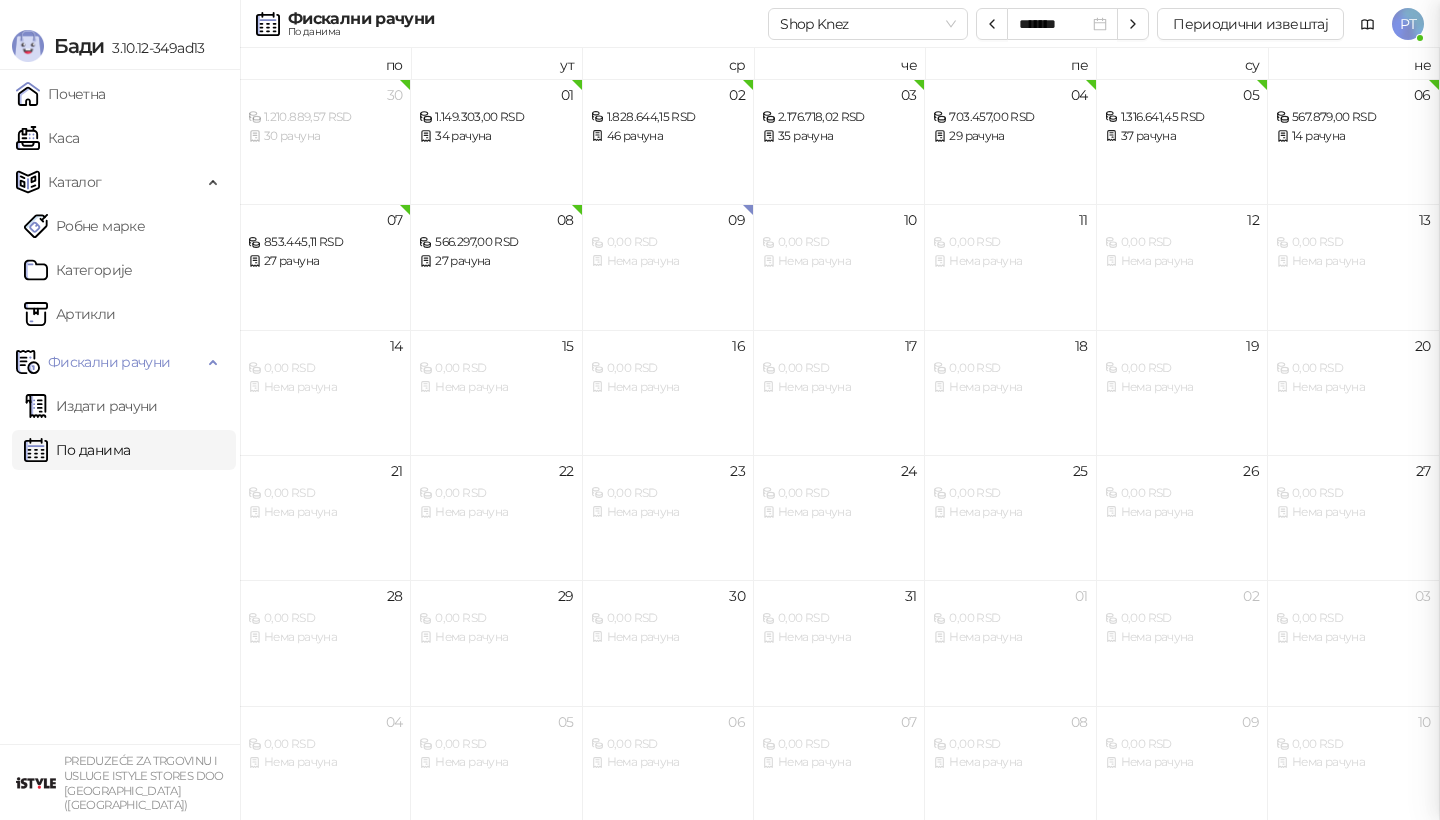 click at bounding box center (720, 410) 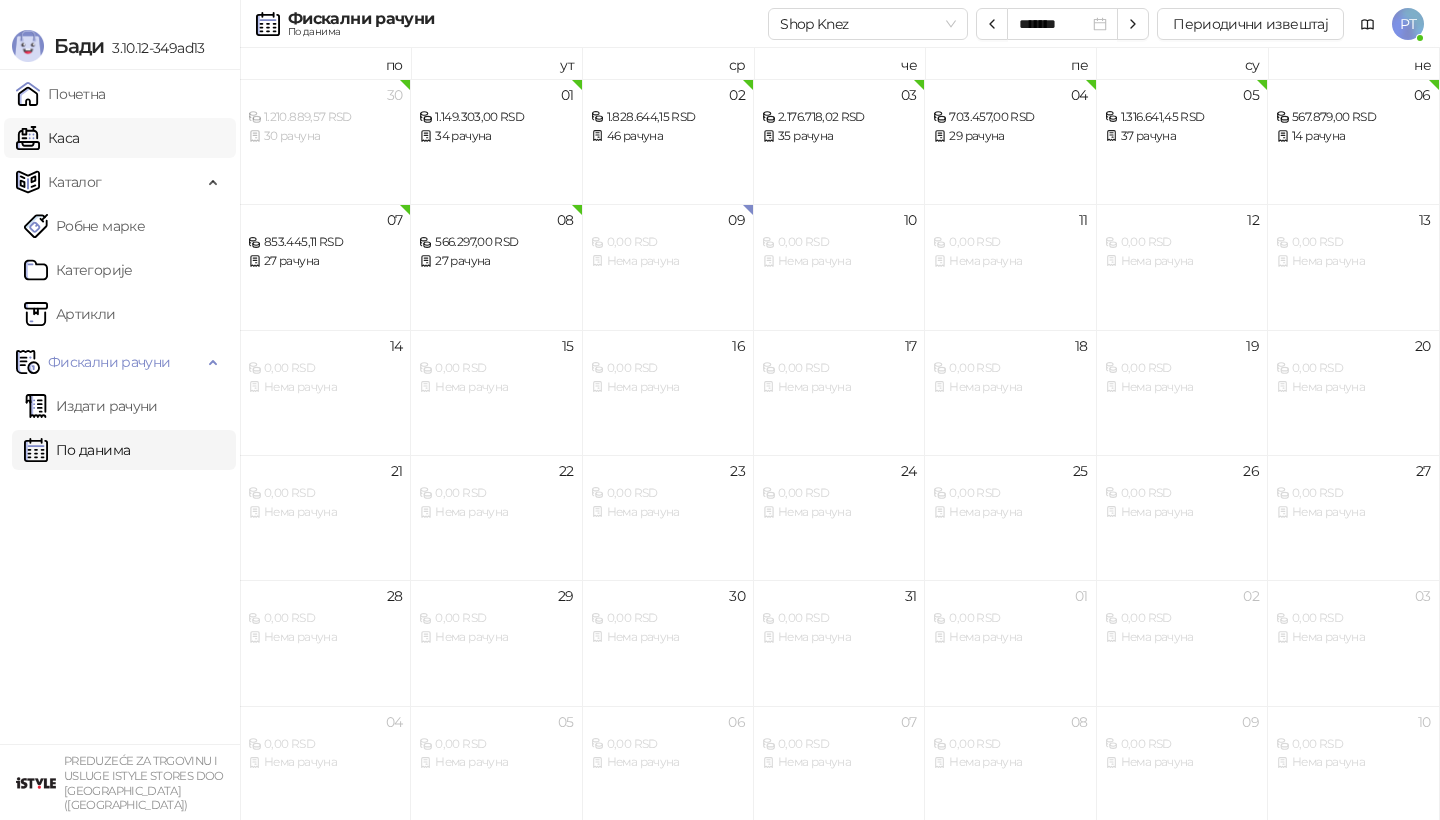click on "Каса" at bounding box center [47, 138] 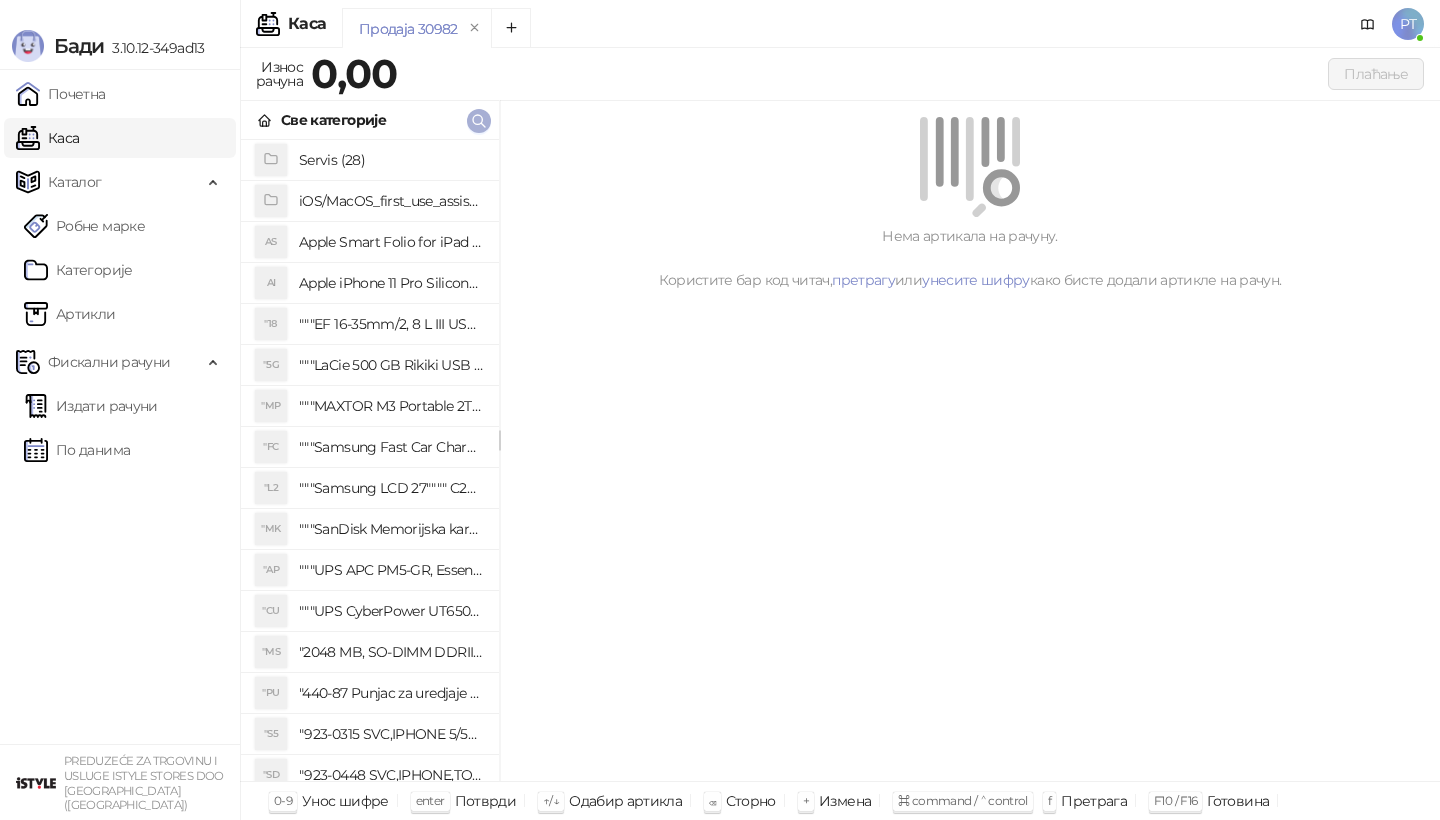 click 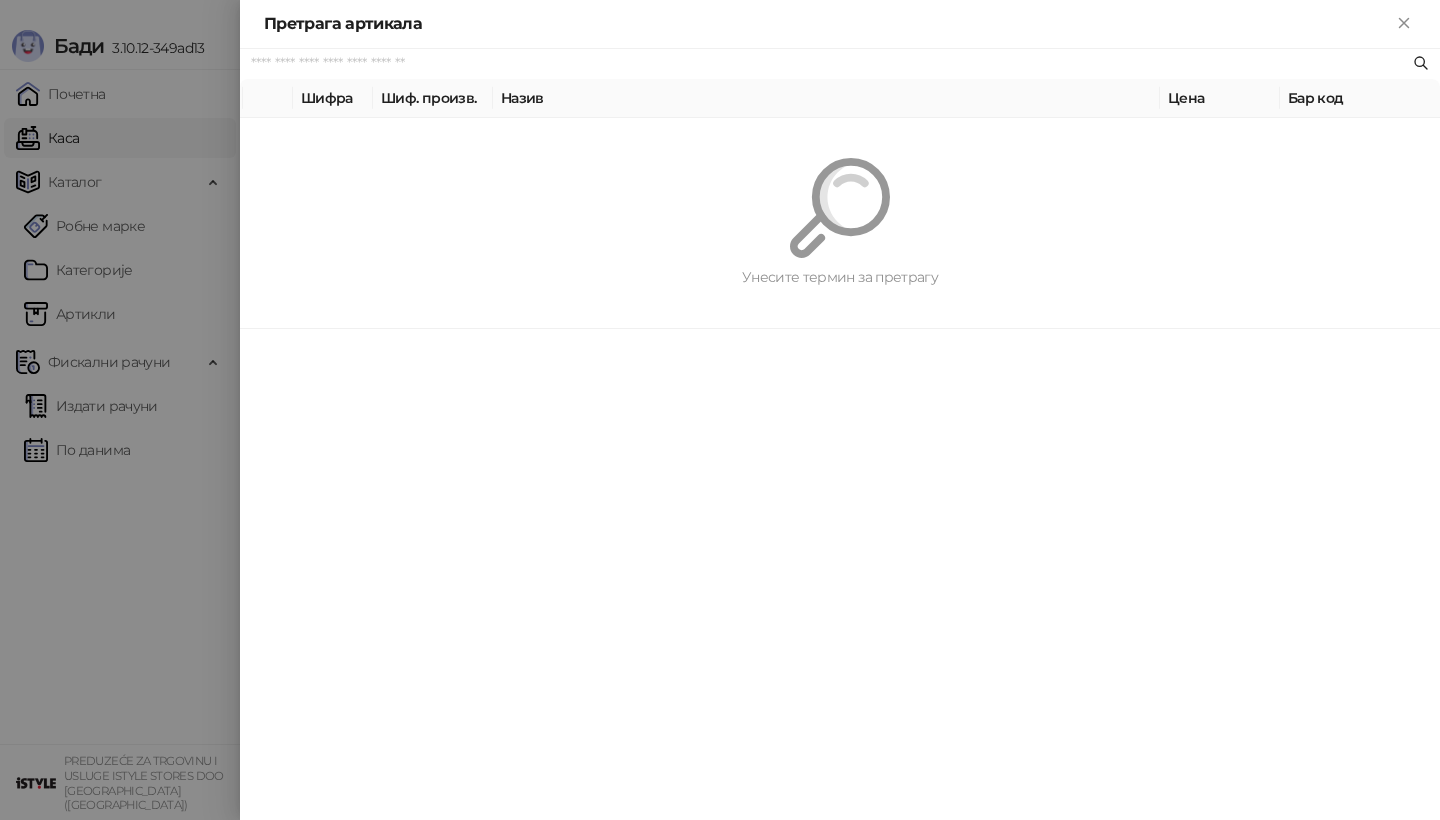 paste on "*********" 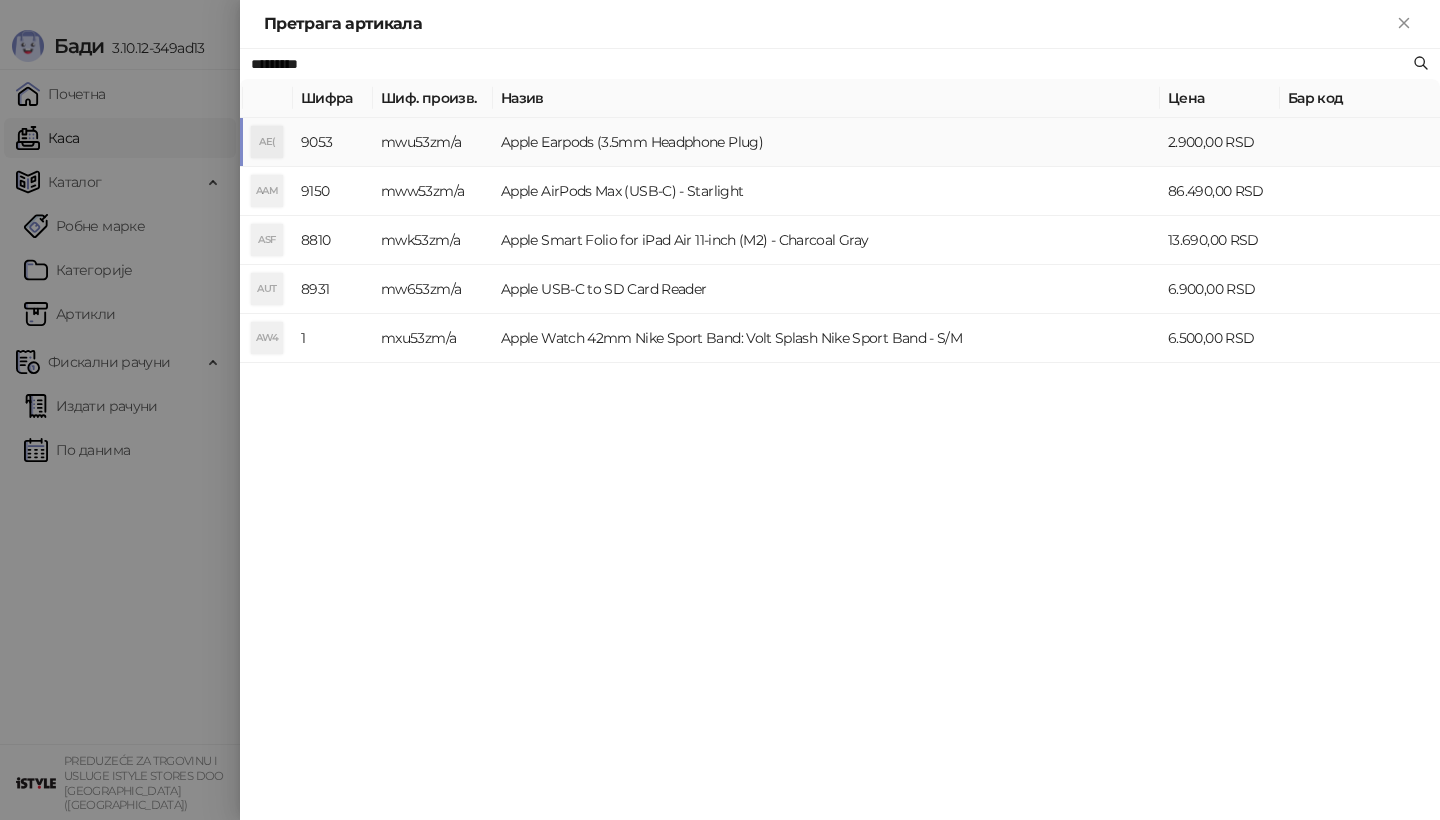 click on "AE(" at bounding box center [267, 142] 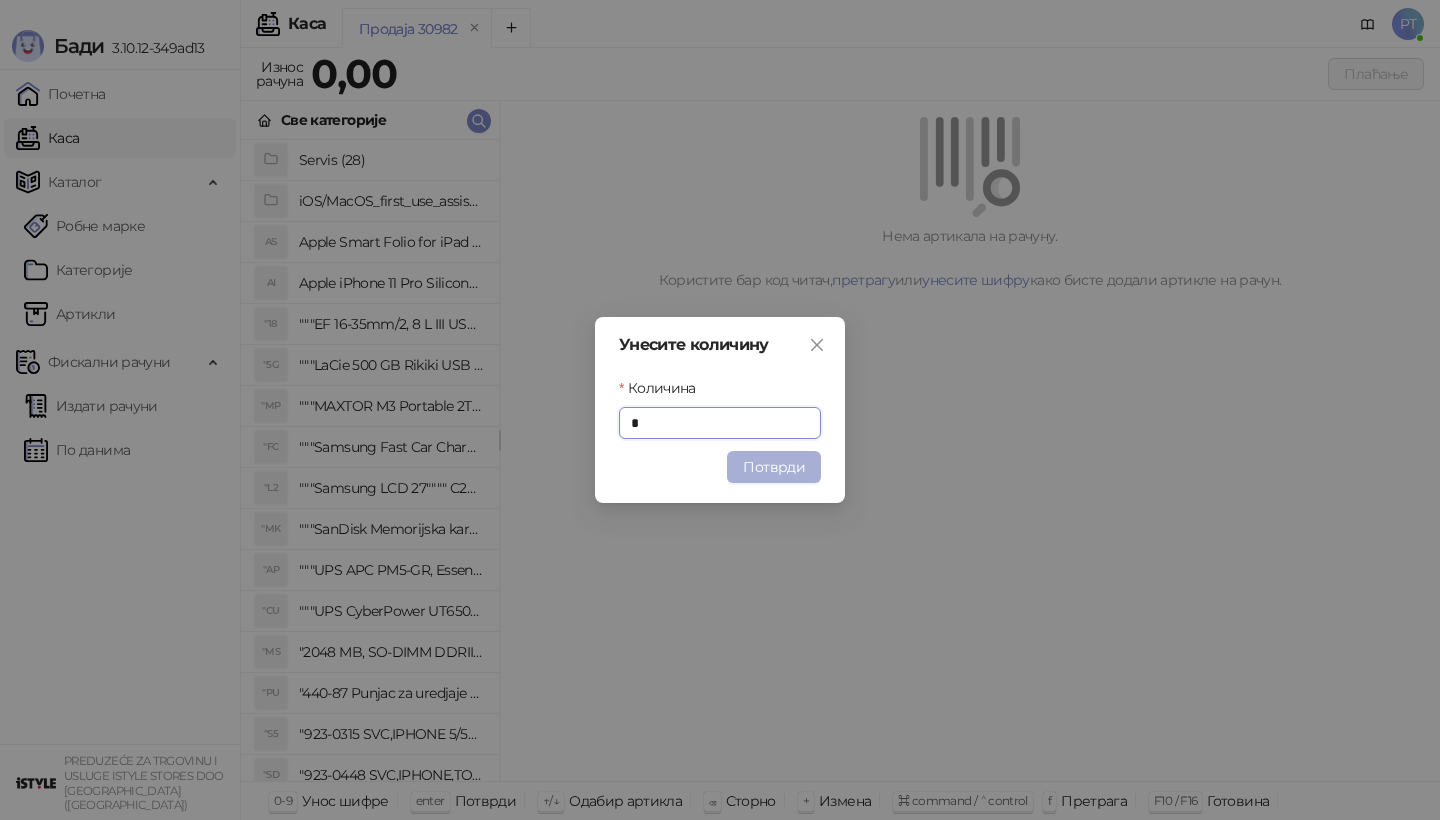 click on "Потврди" at bounding box center [774, 467] 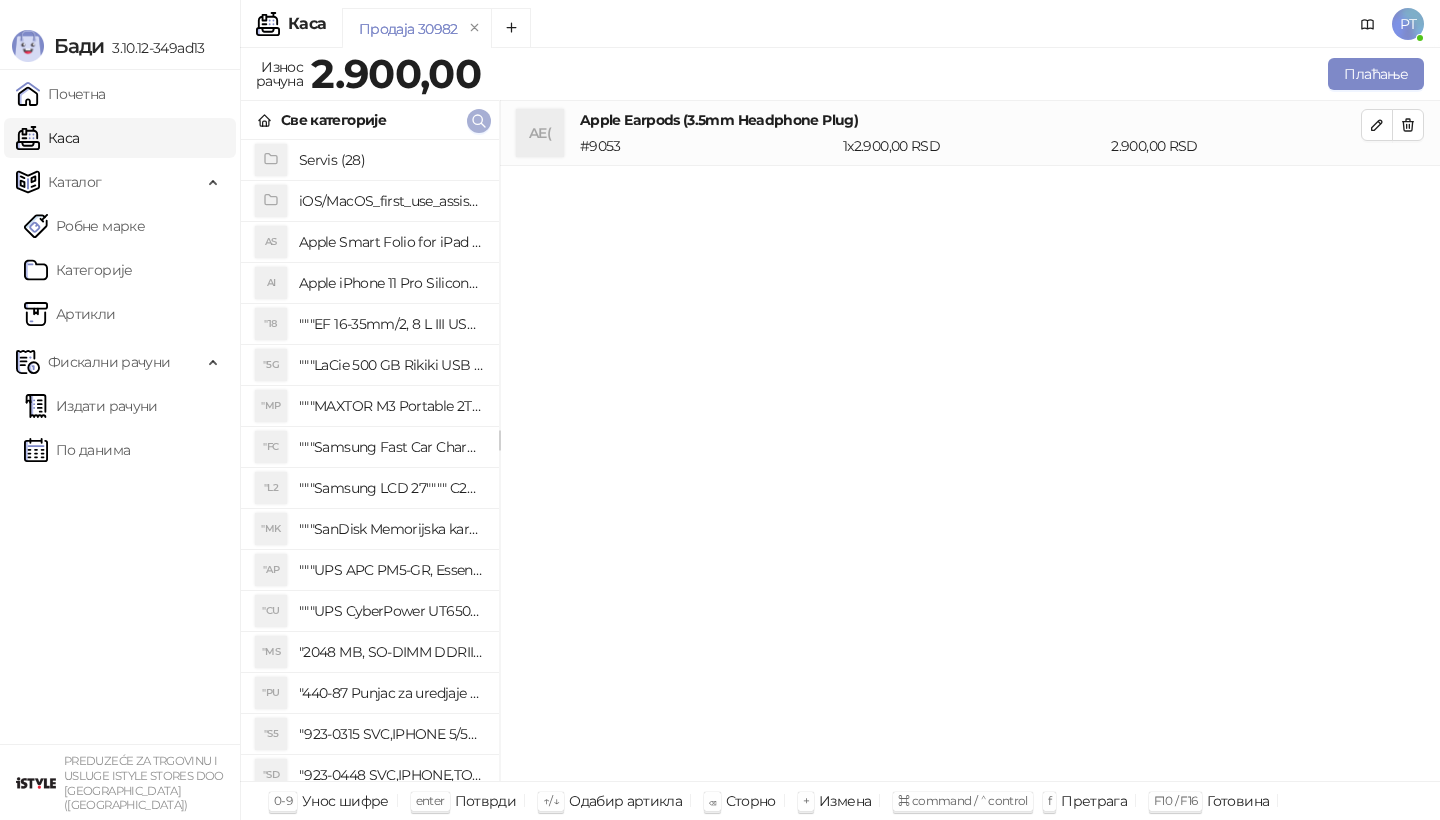 click 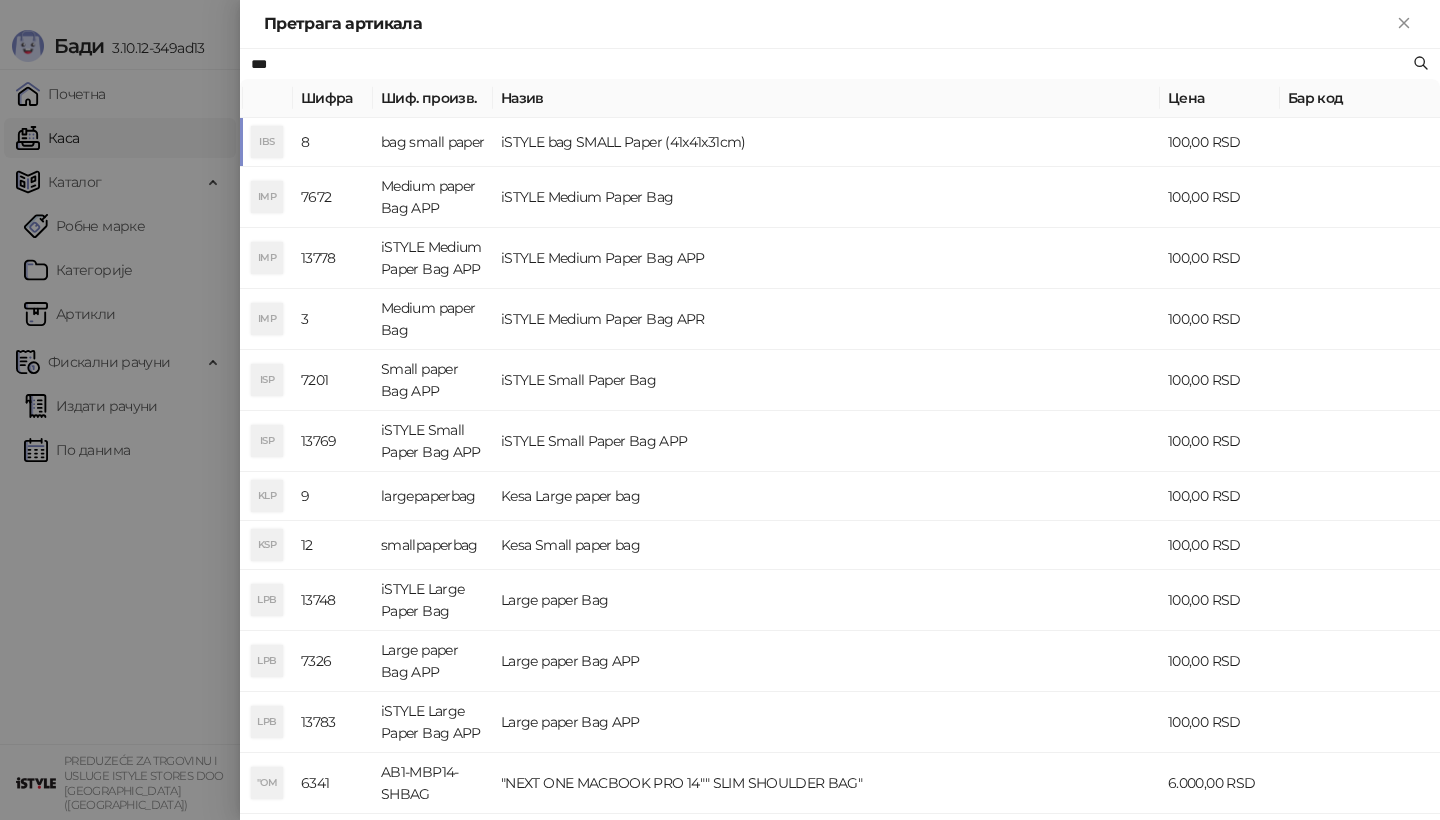 type on "***" 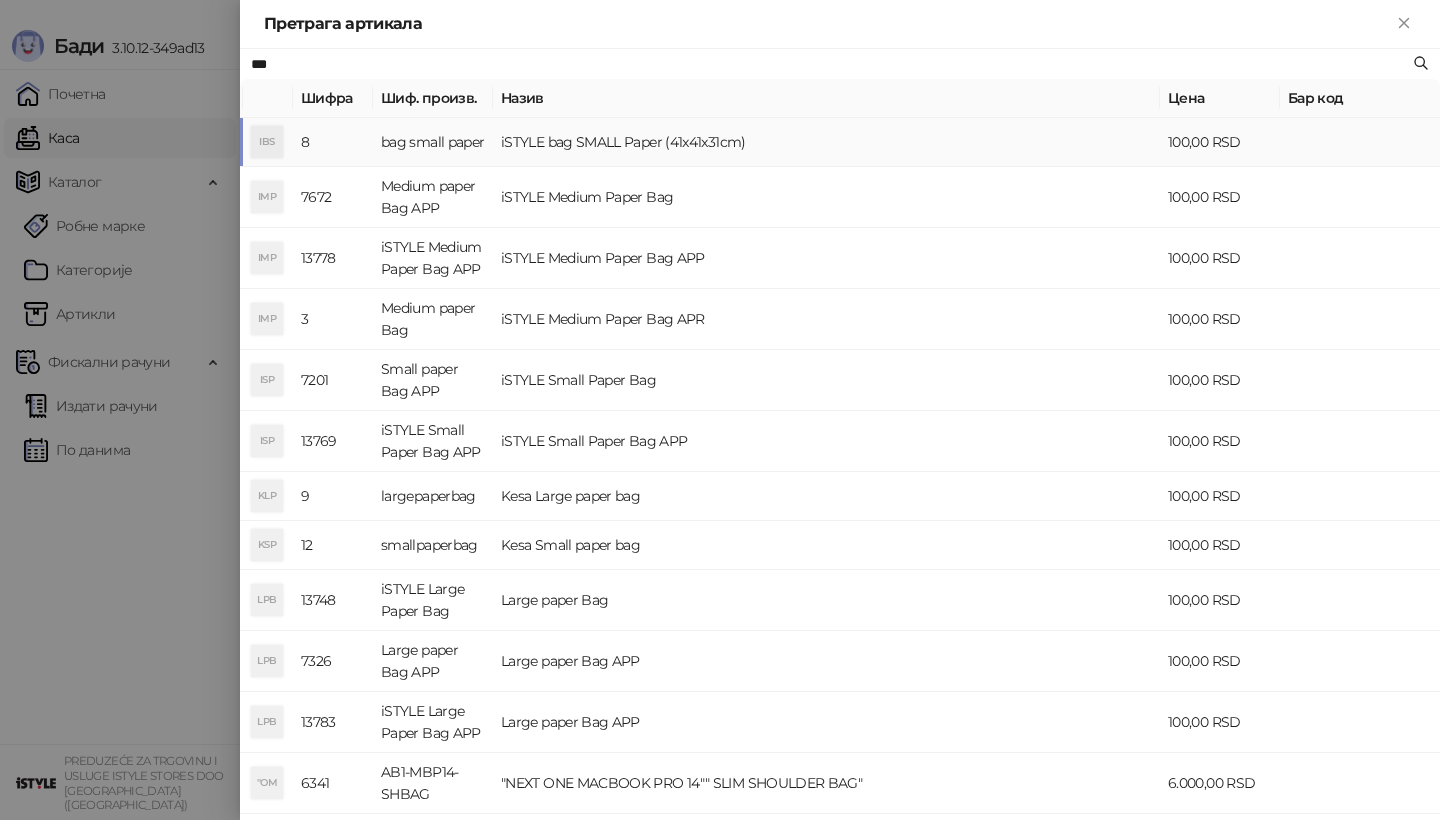 click on "IBS" at bounding box center (267, 142) 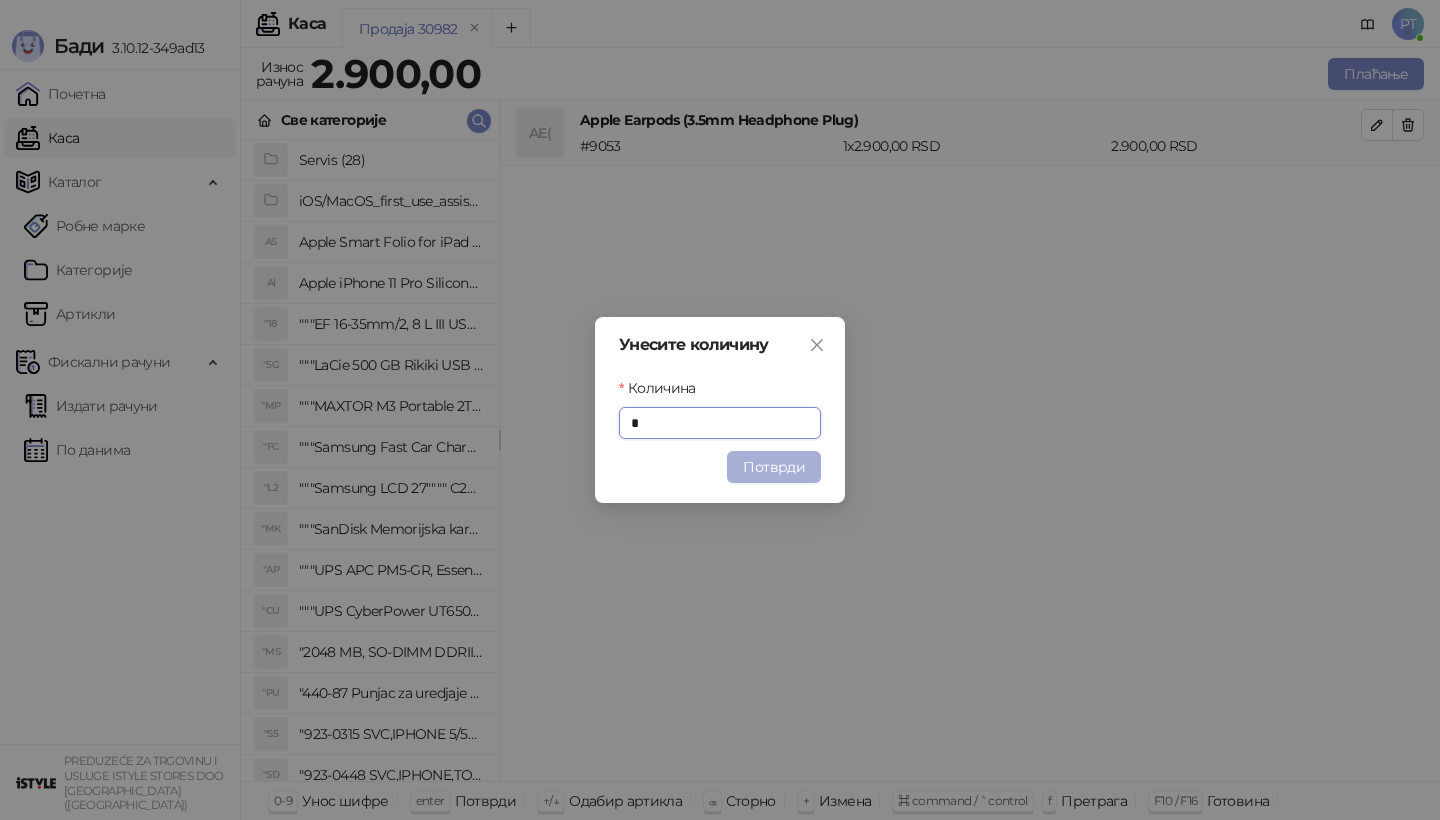 click on "Потврди" at bounding box center (774, 467) 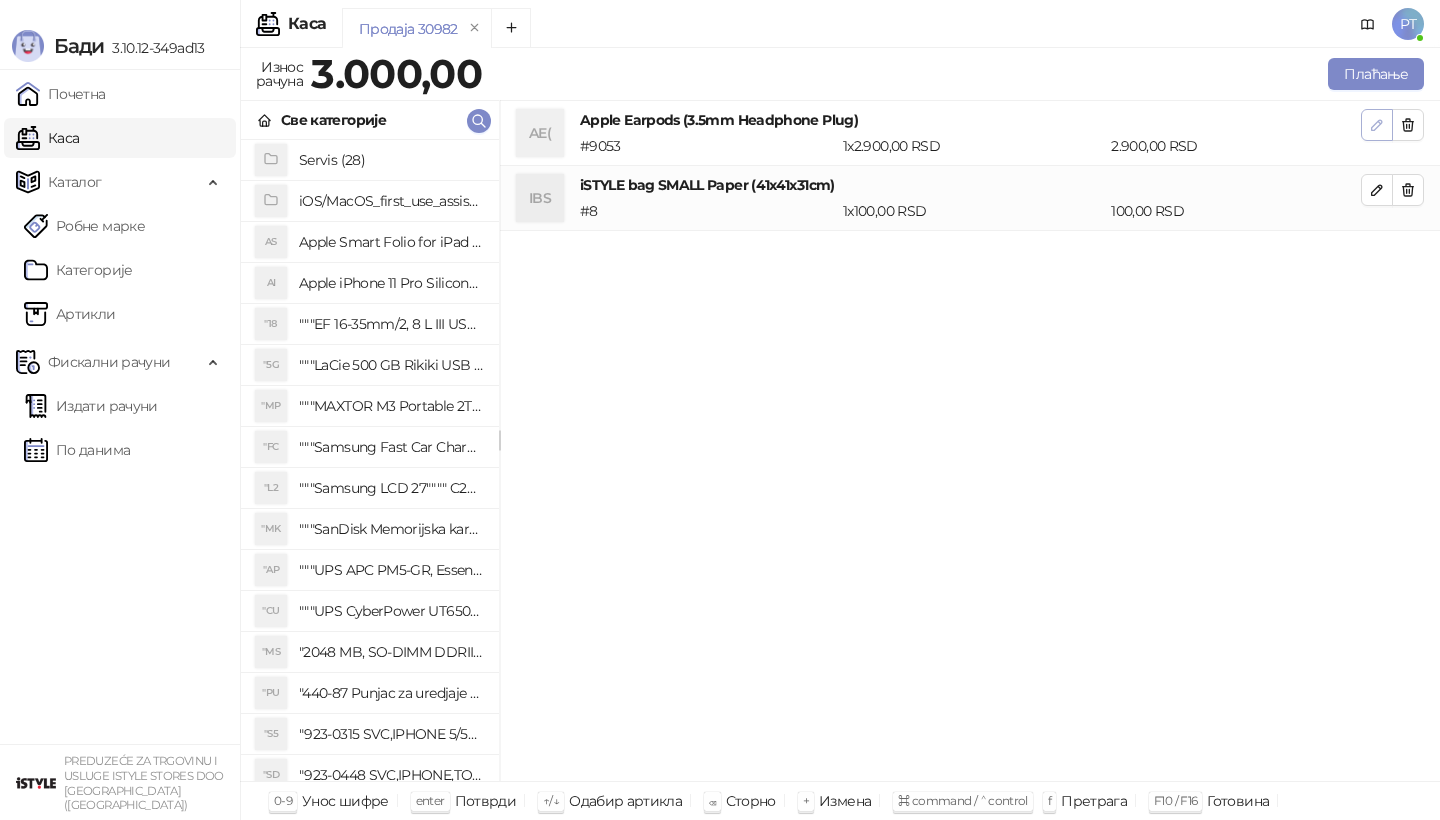 click 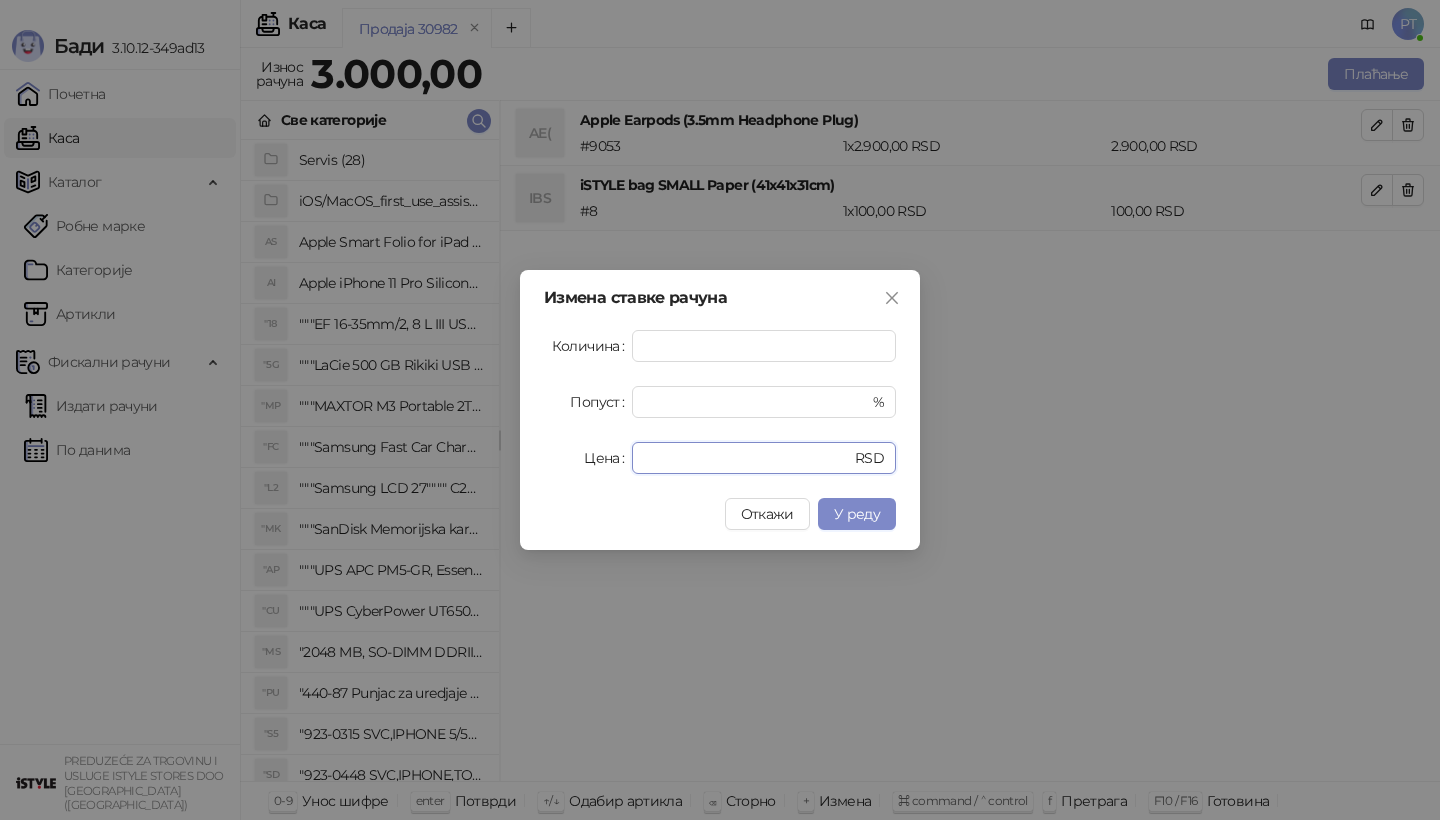 drag, startPoint x: 734, startPoint y: 455, endPoint x: 465, endPoint y: 455, distance: 269 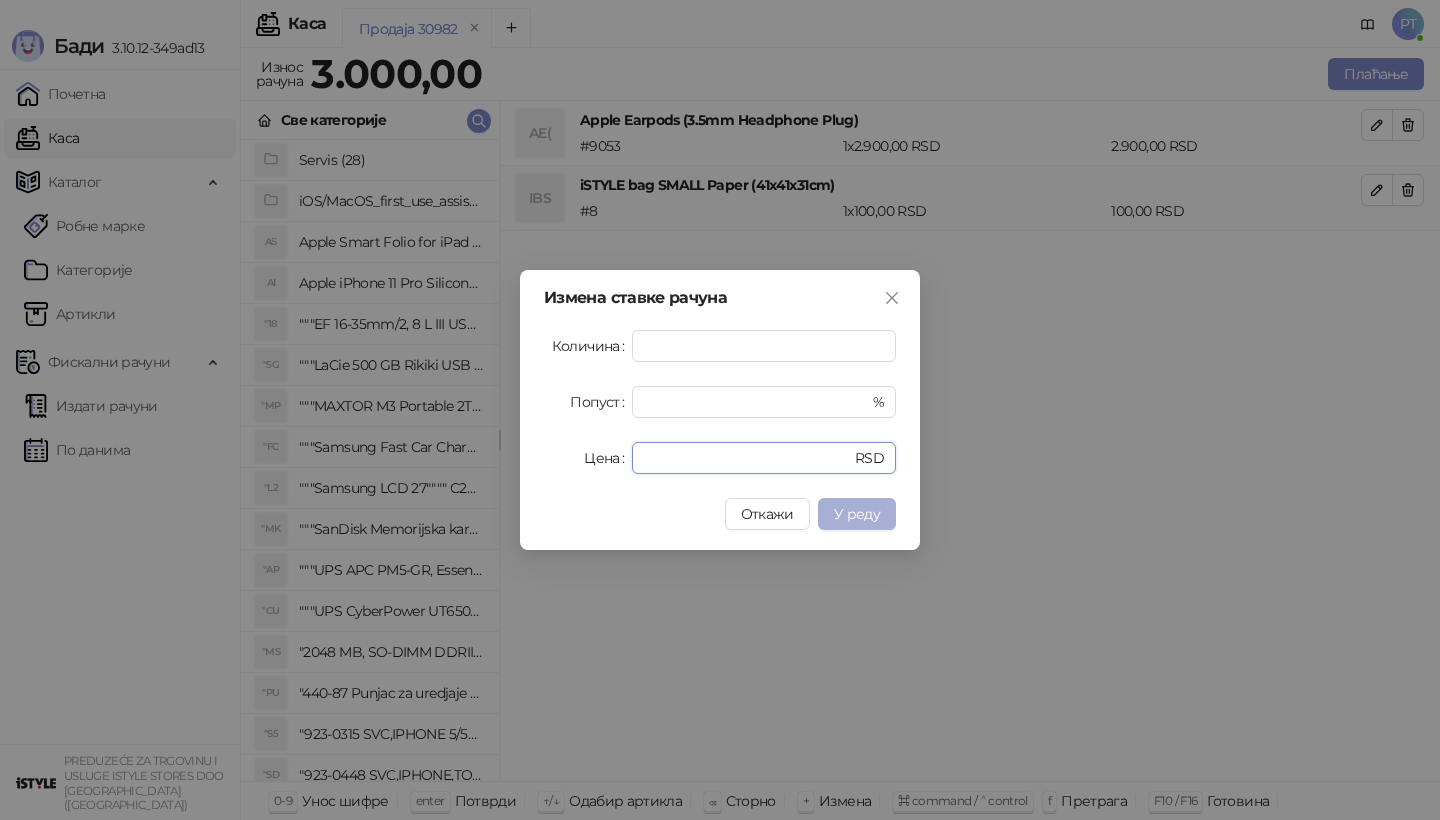 type on "****" 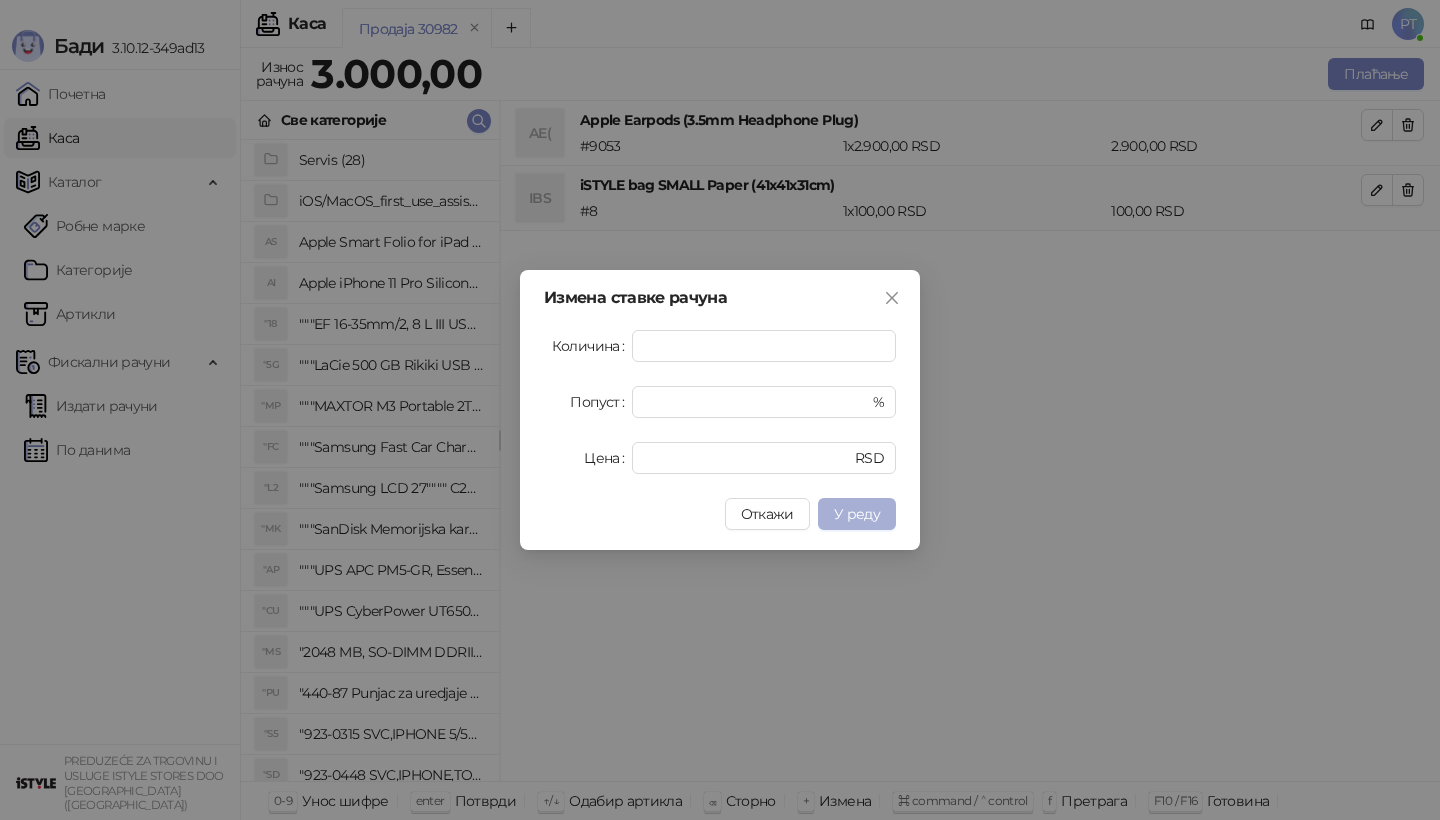 click on "У реду" at bounding box center (857, 514) 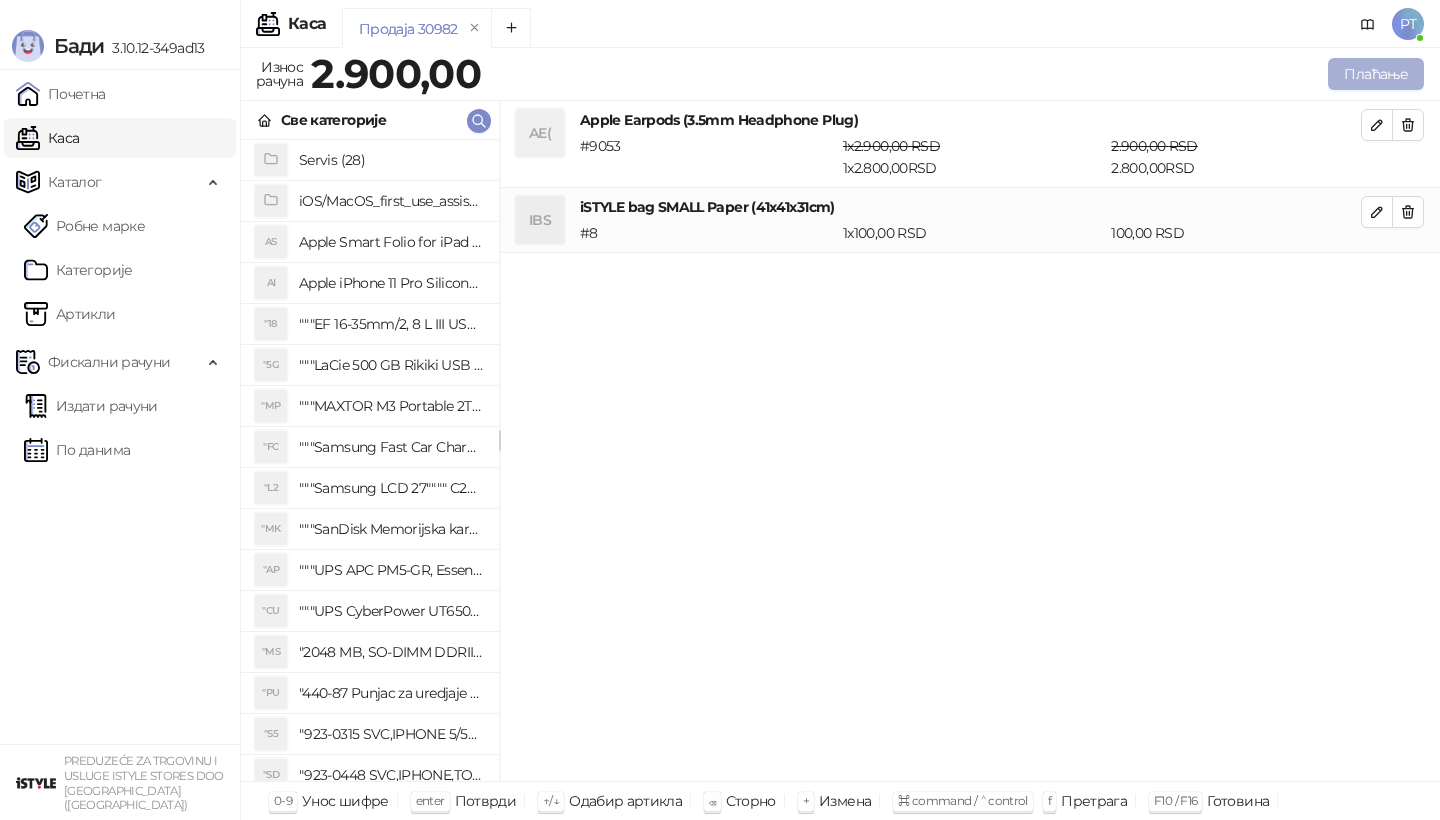 click on "Плаћање" at bounding box center (1376, 74) 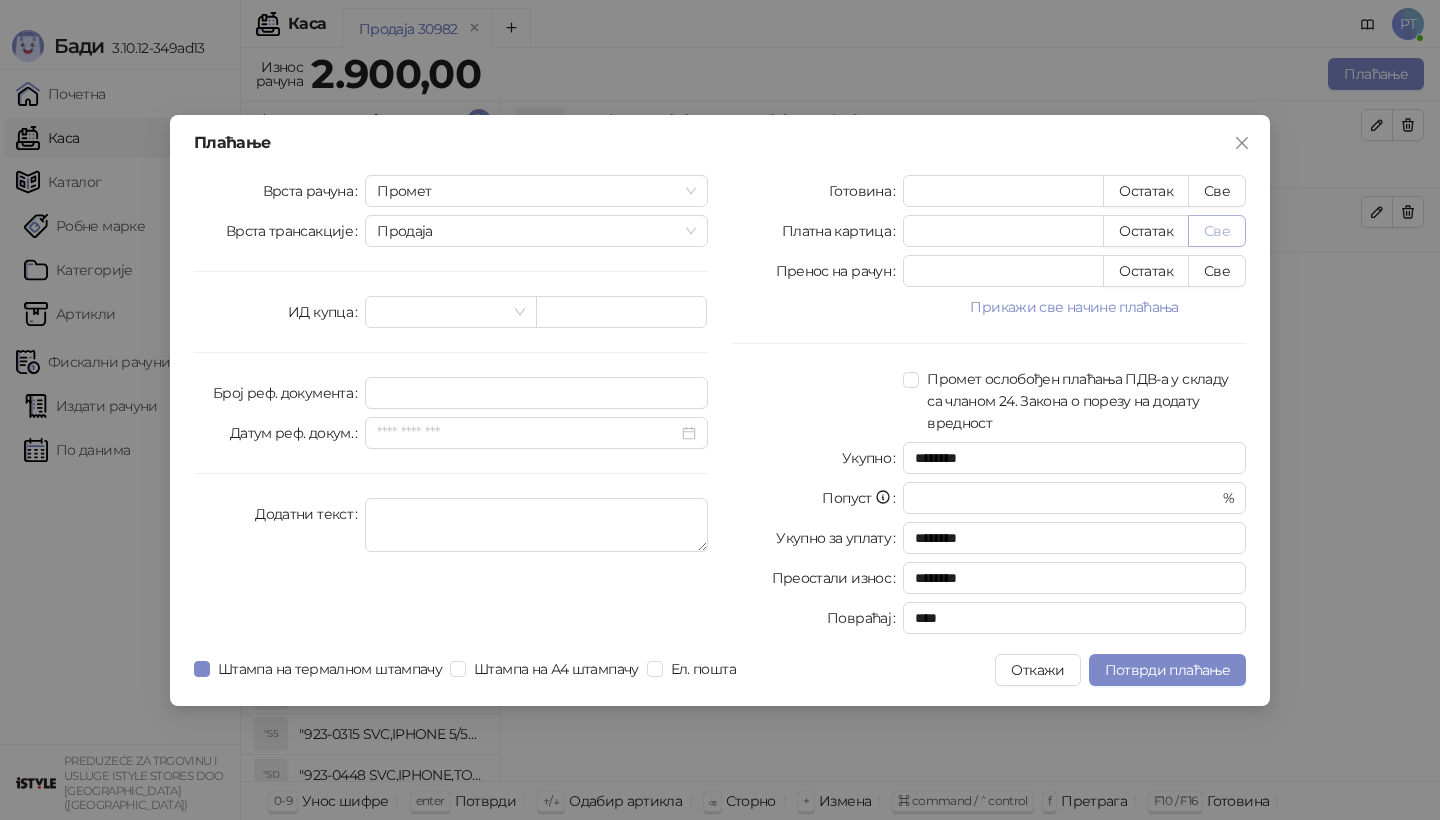 click on "Све" at bounding box center (1217, 231) 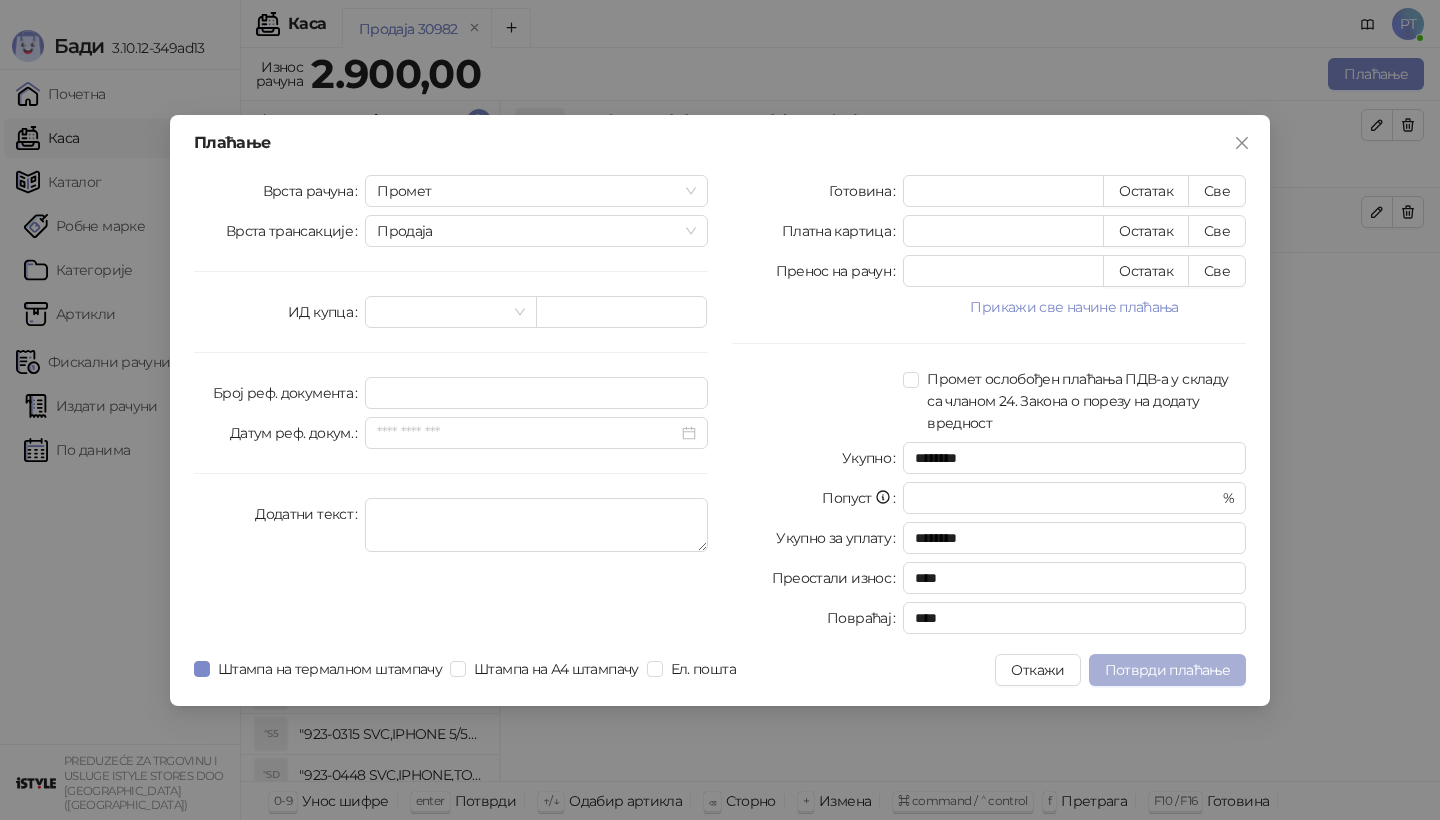 click on "Потврди плаћање" at bounding box center [1167, 670] 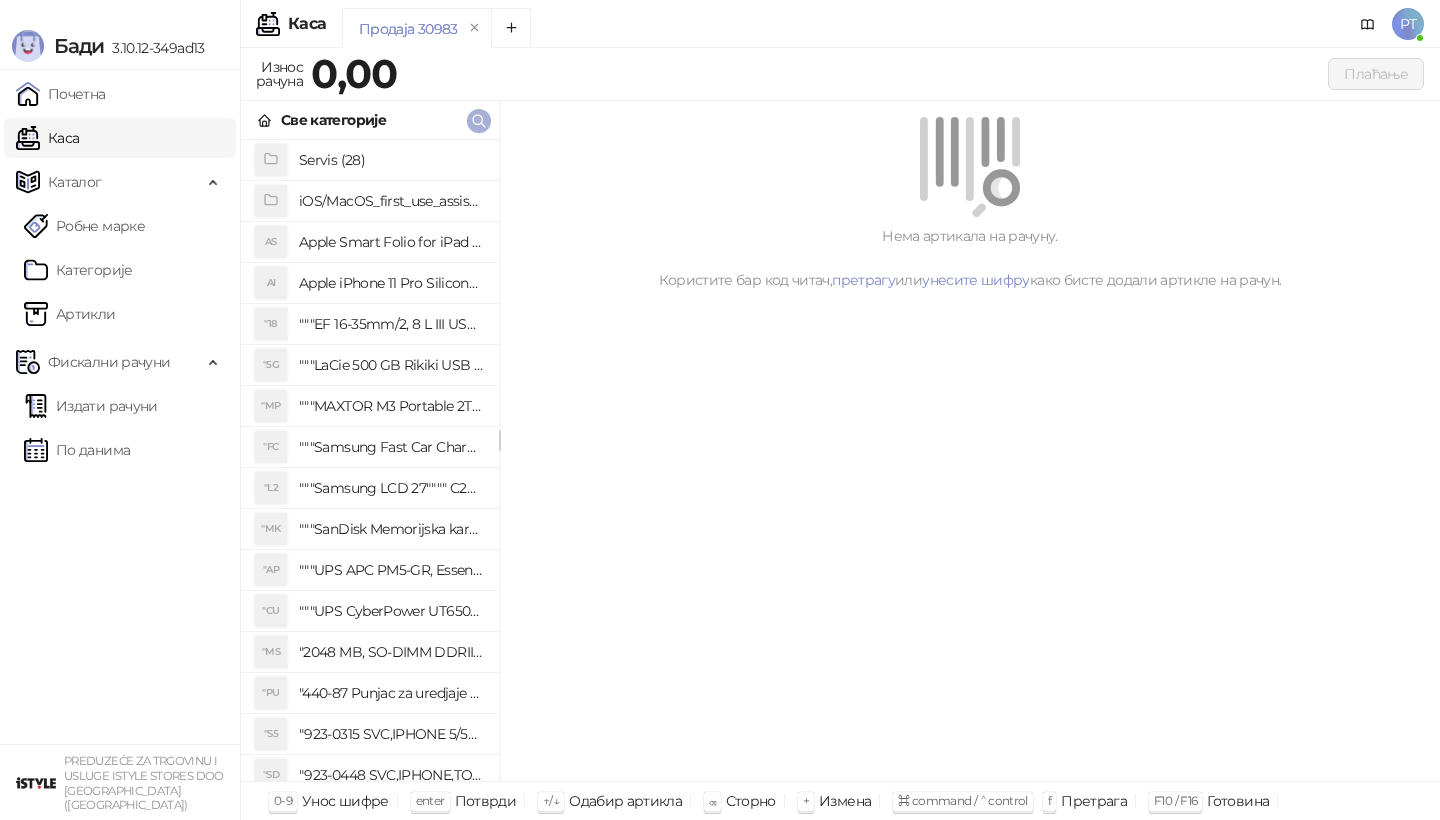 click 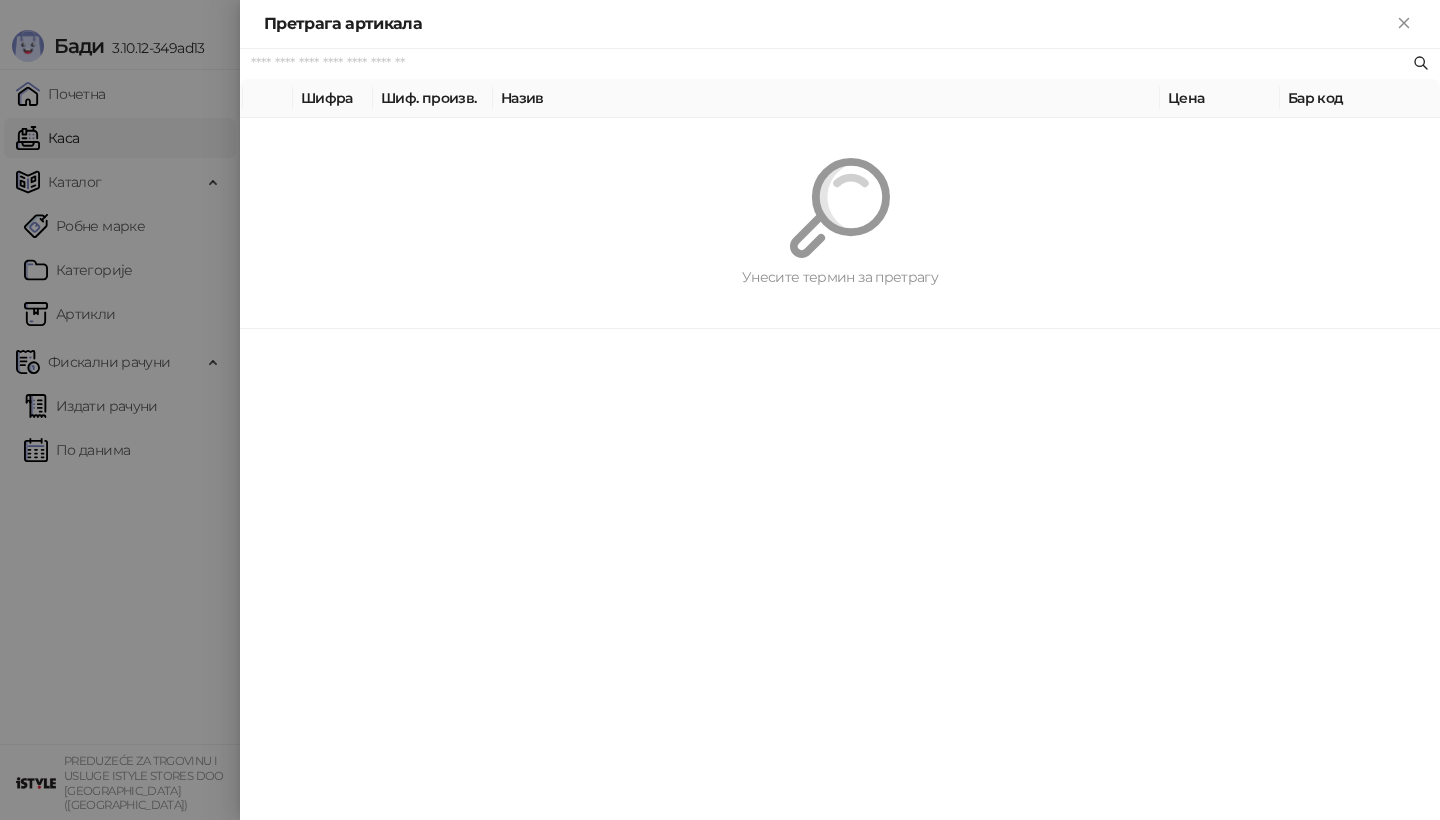 paste on "*********" 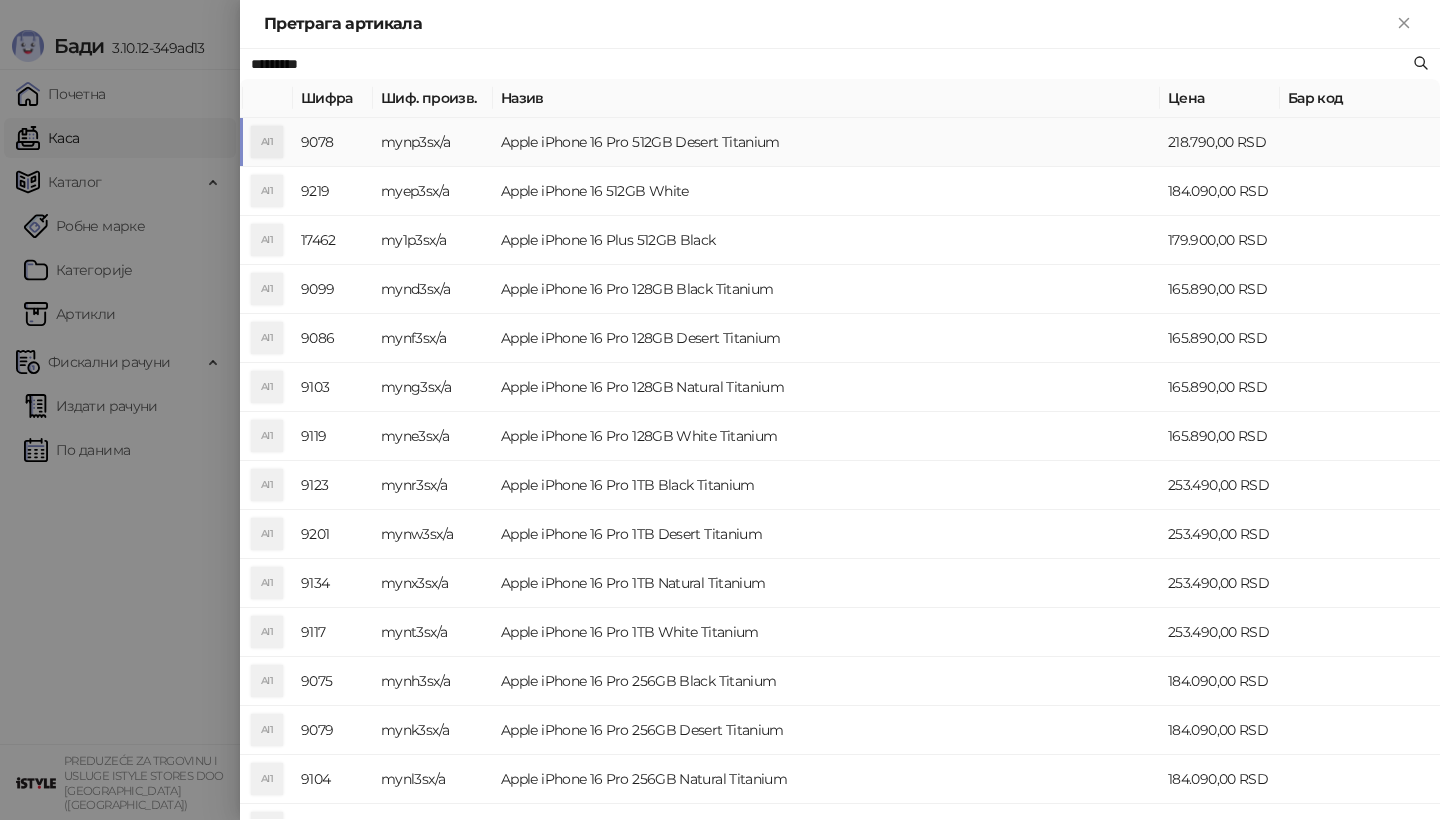 click on "AI1" at bounding box center [267, 142] 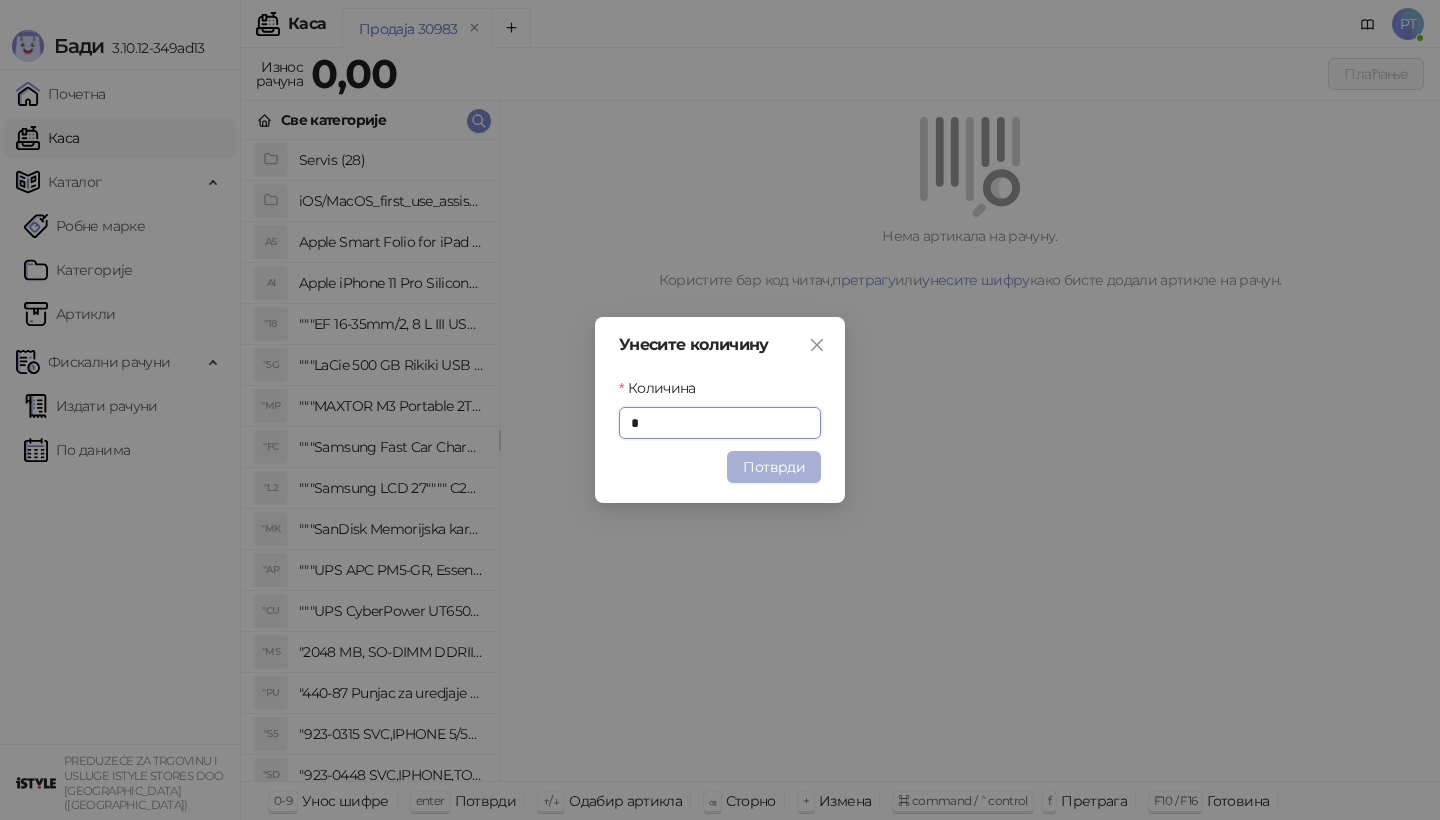 click on "Потврди" at bounding box center [774, 467] 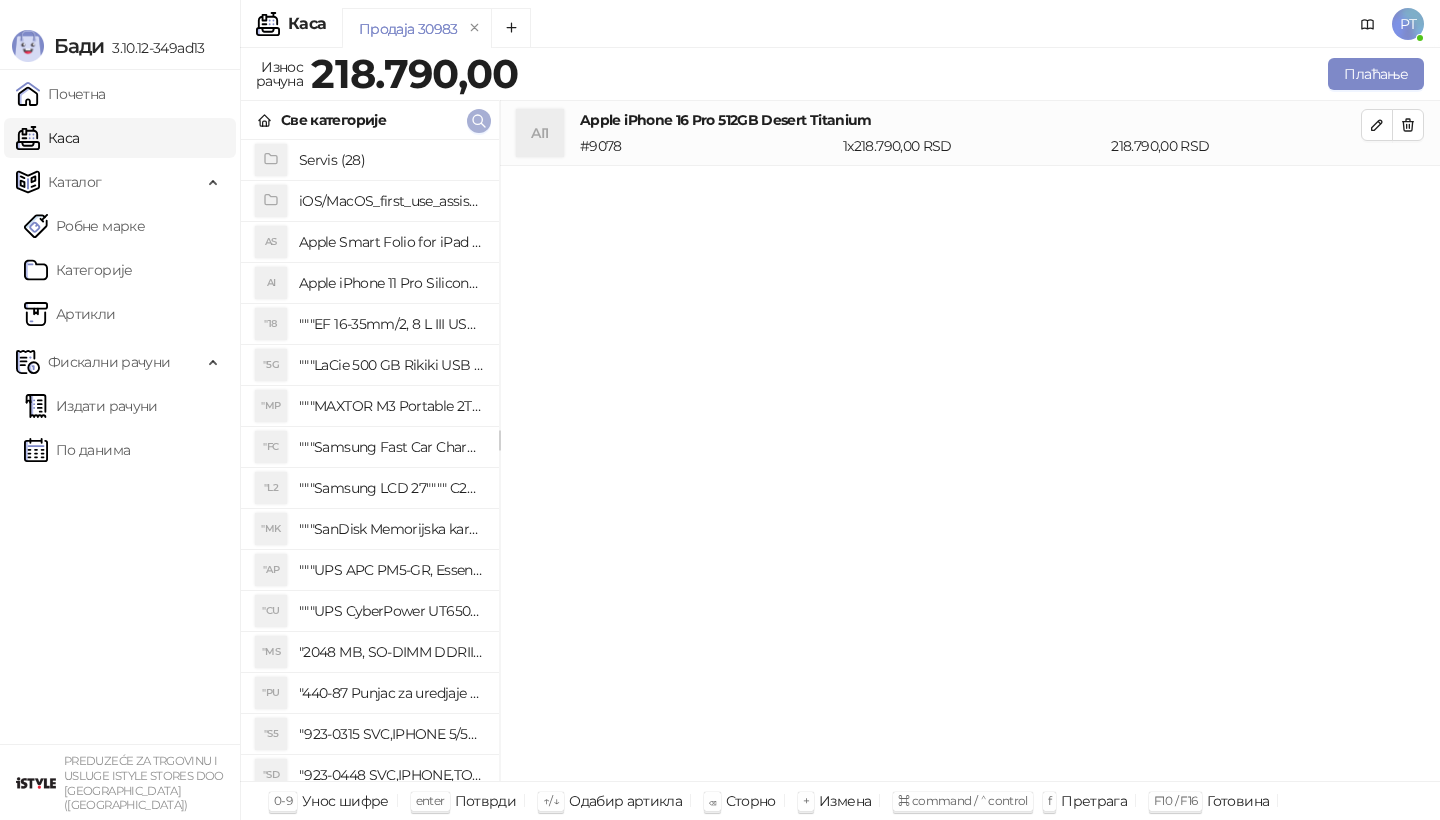 click 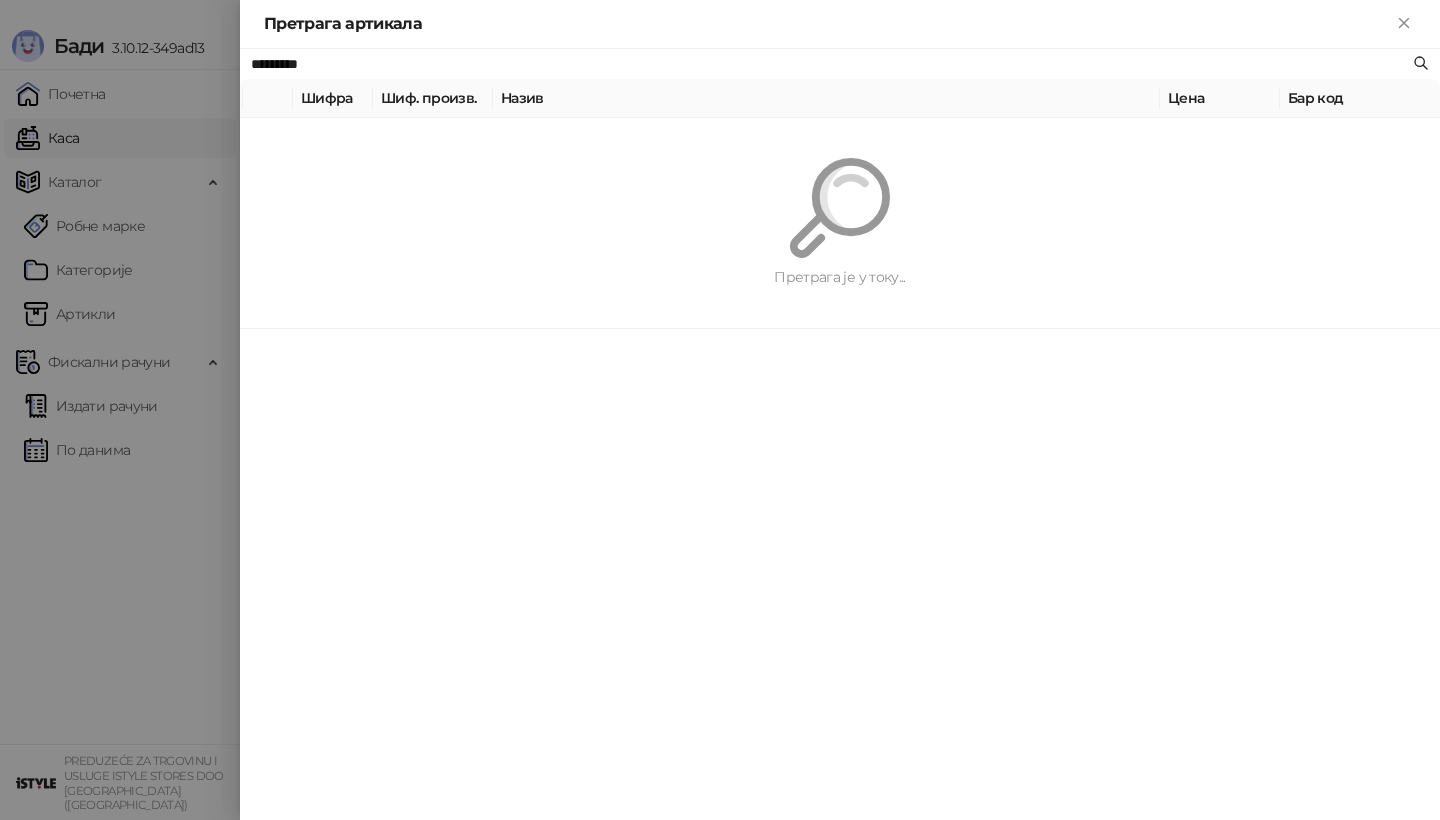 paste on "*******" 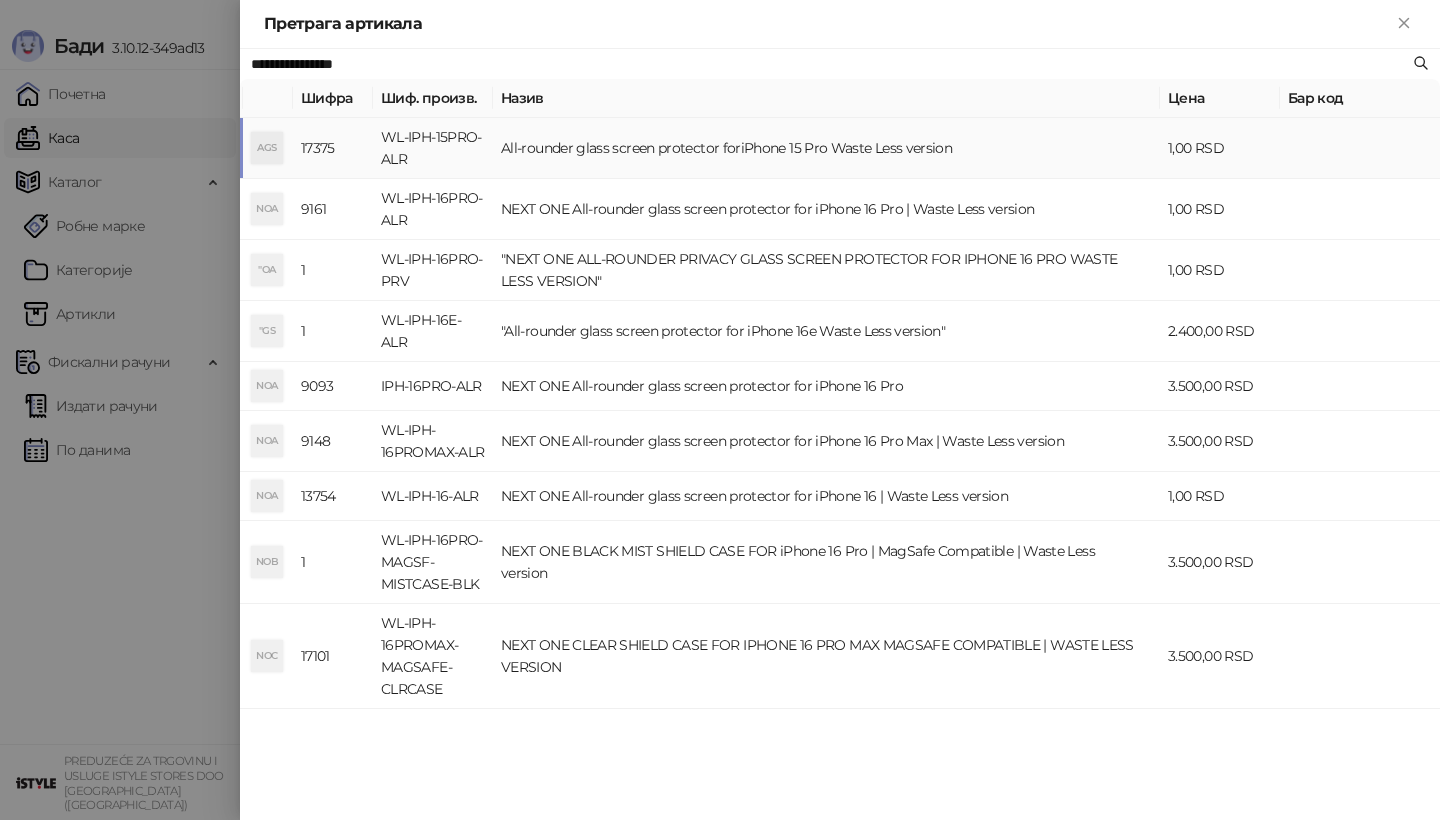 click on "AGS" at bounding box center [267, 148] 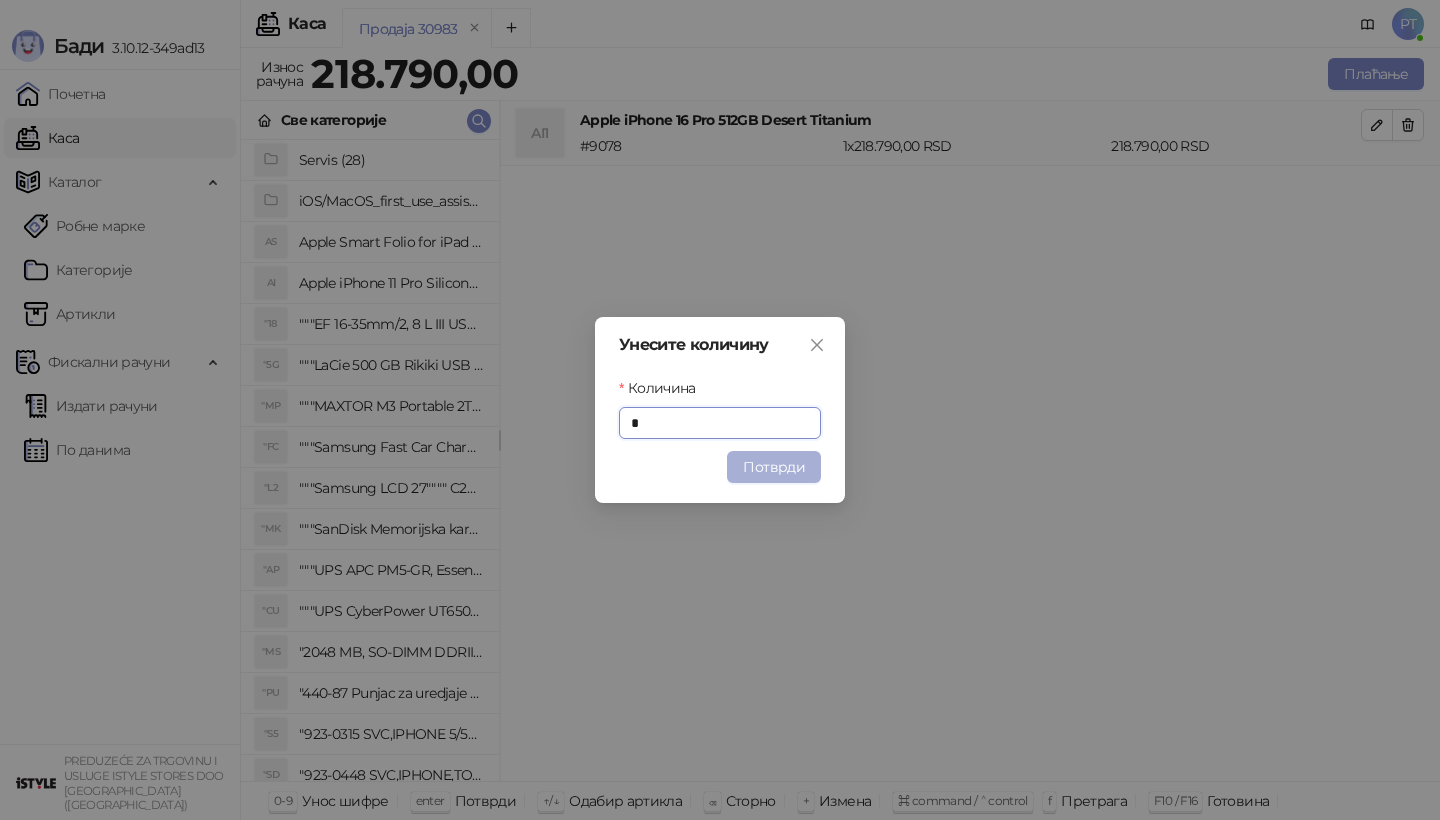 click on "Потврди" at bounding box center (774, 467) 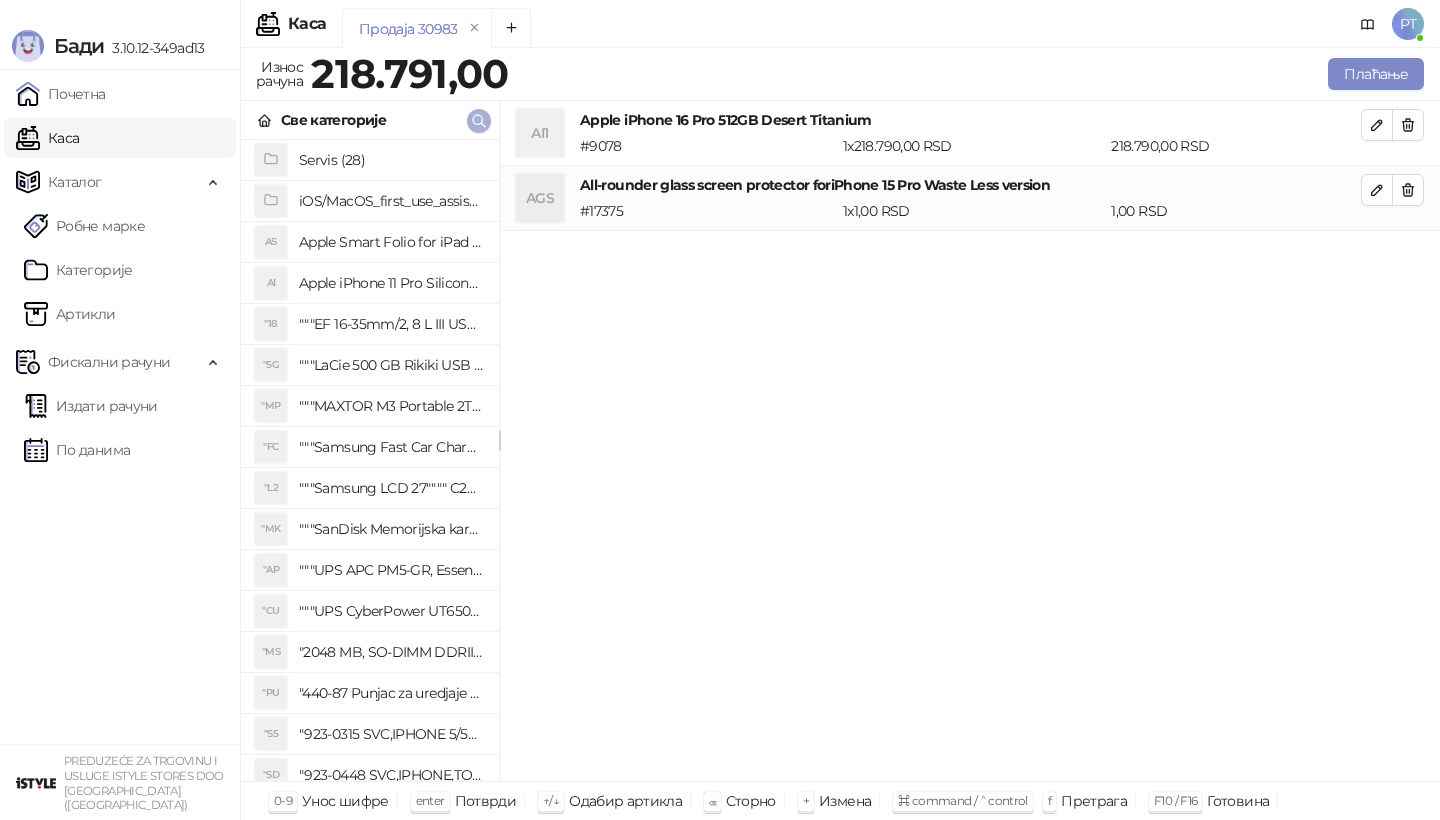 click 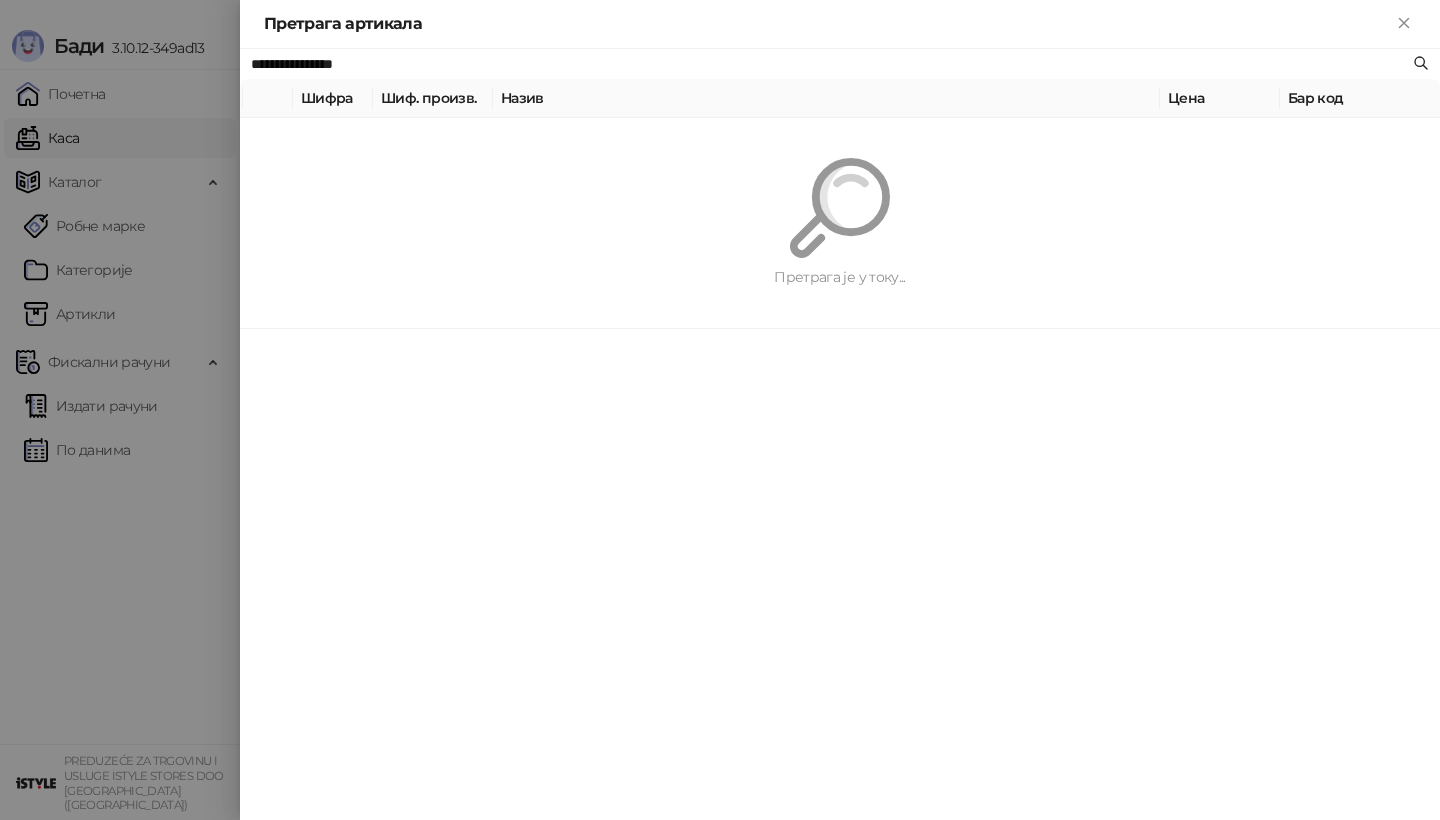 paste on "**********" 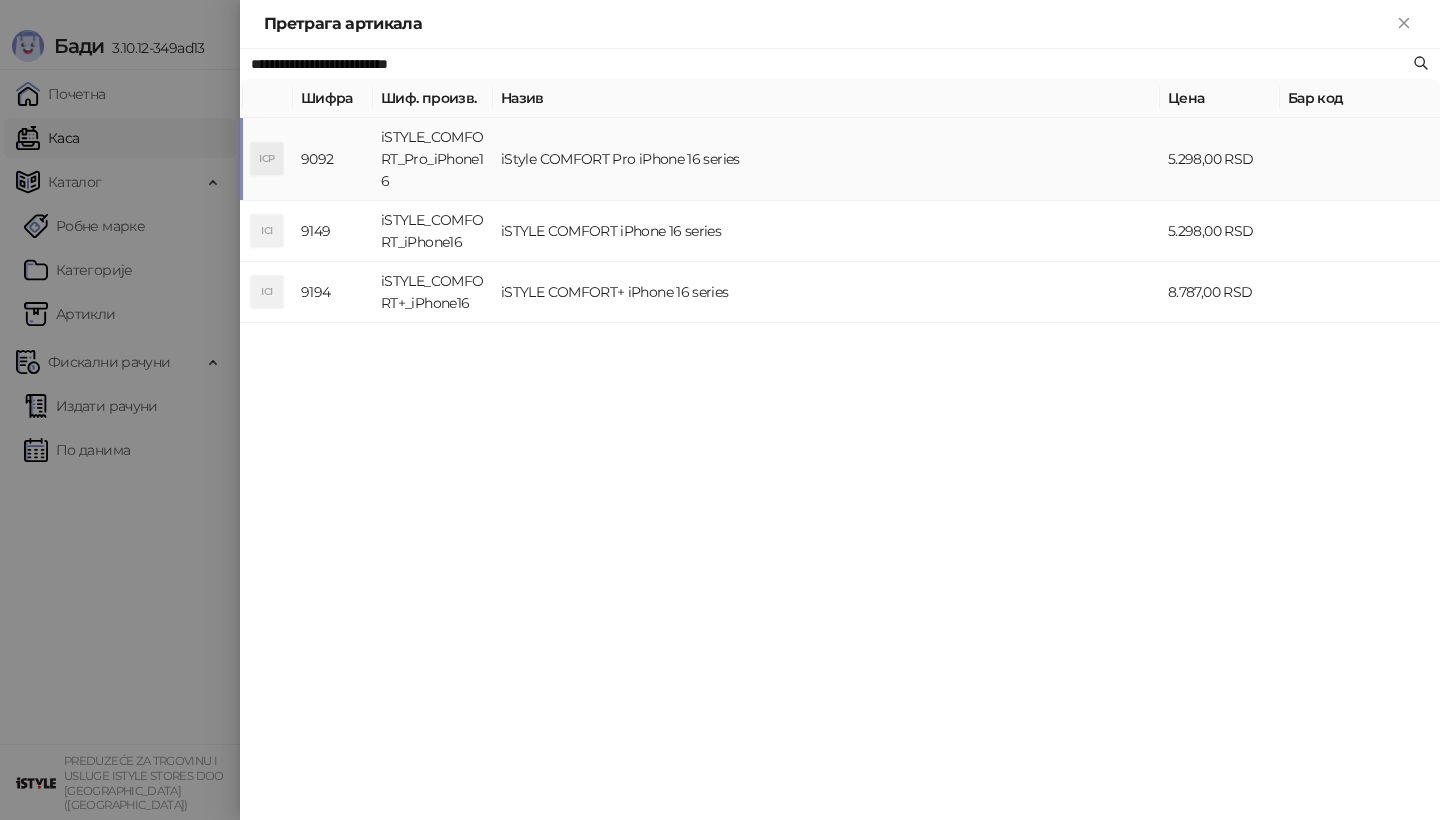 click on "ICP" at bounding box center (268, 159) 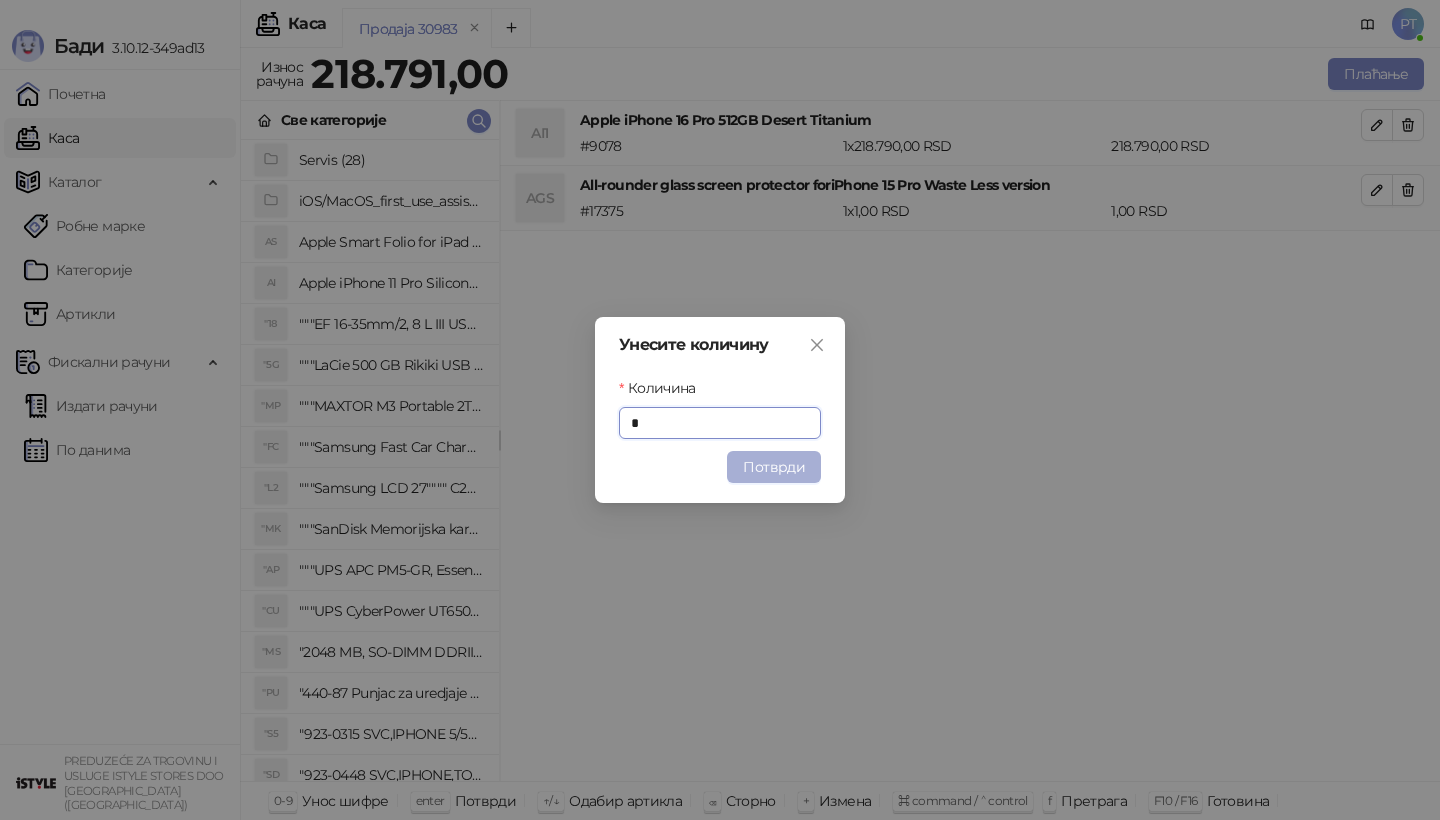 click on "Потврди" at bounding box center (774, 467) 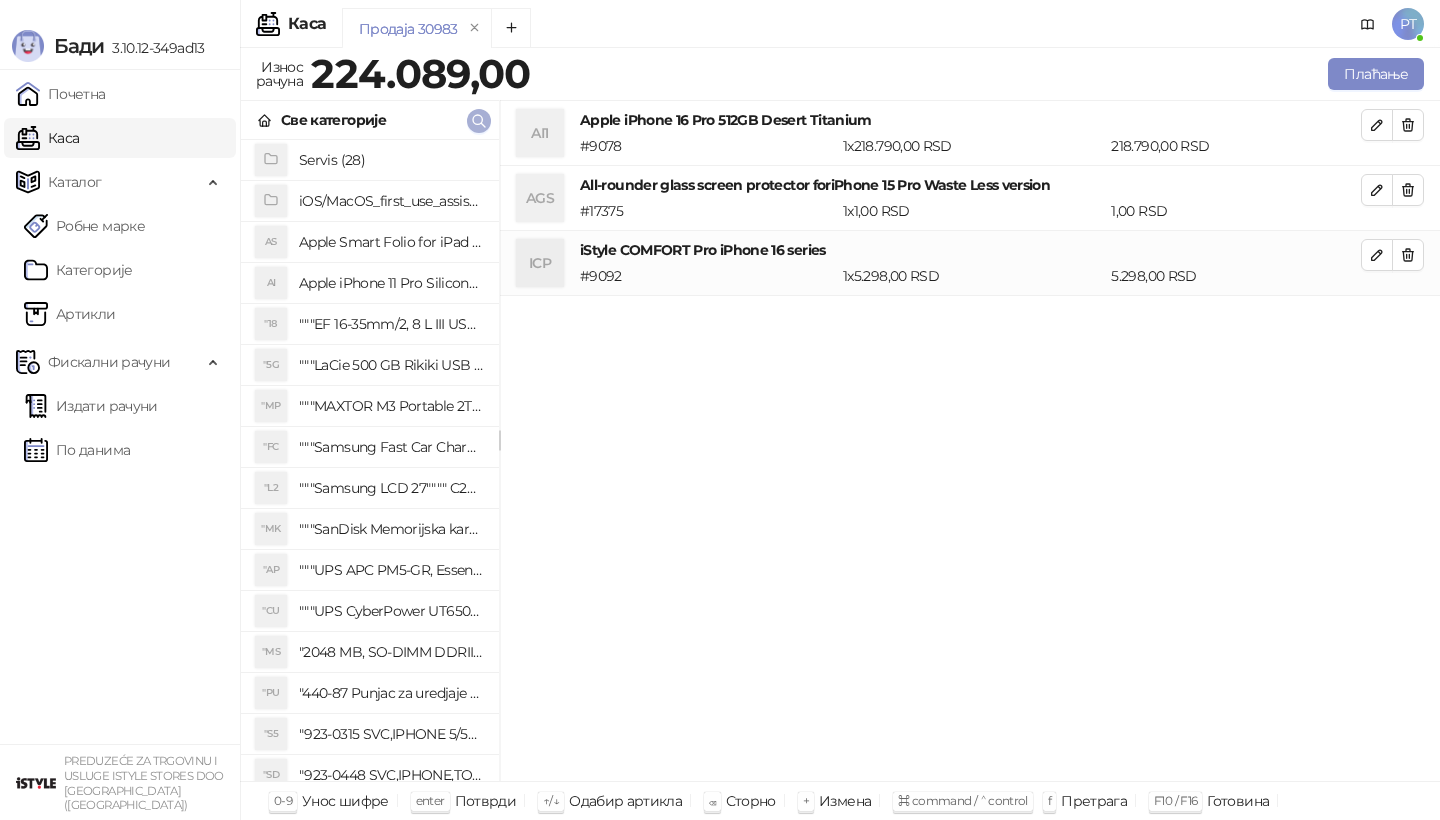 click 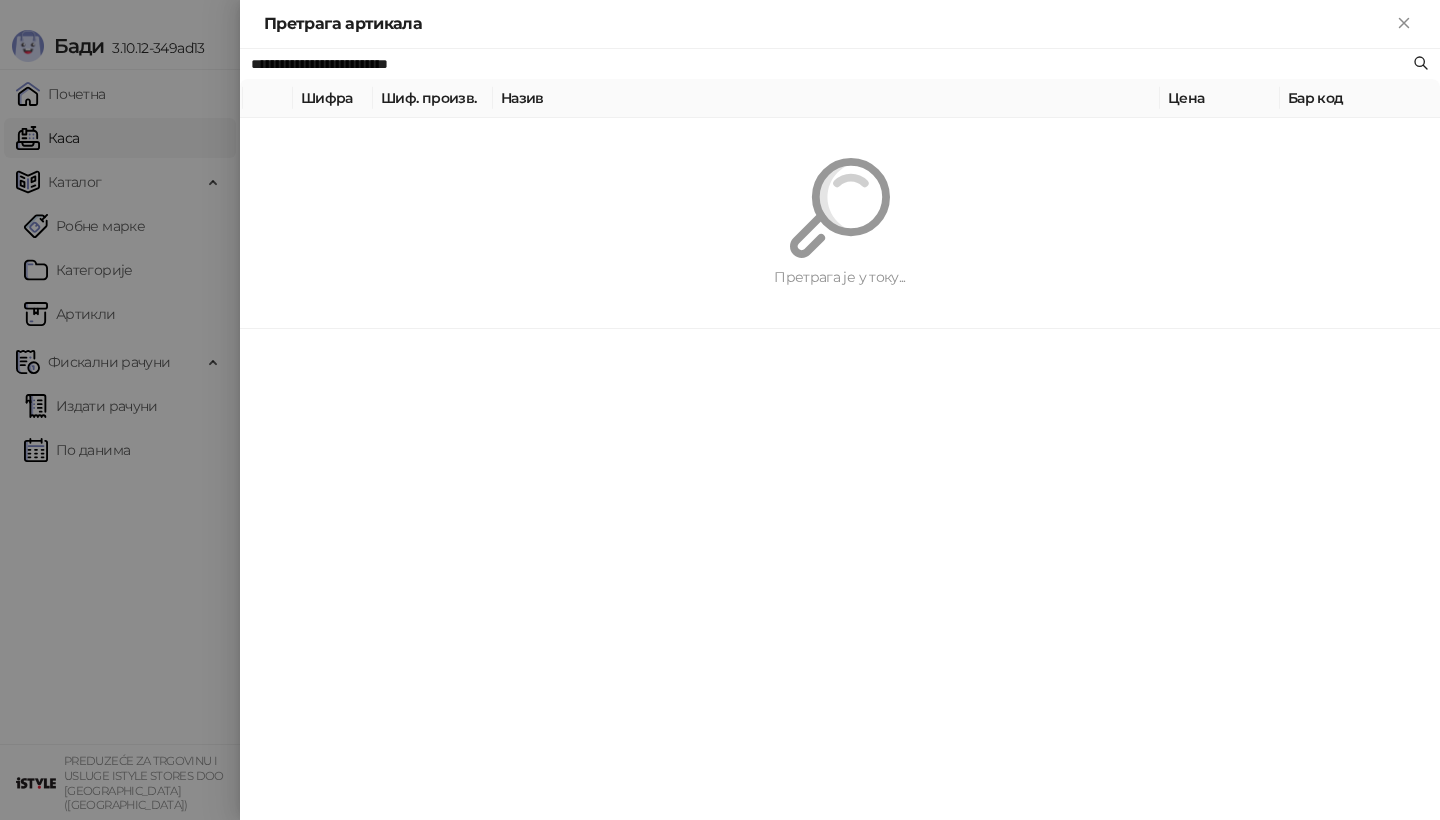 paste 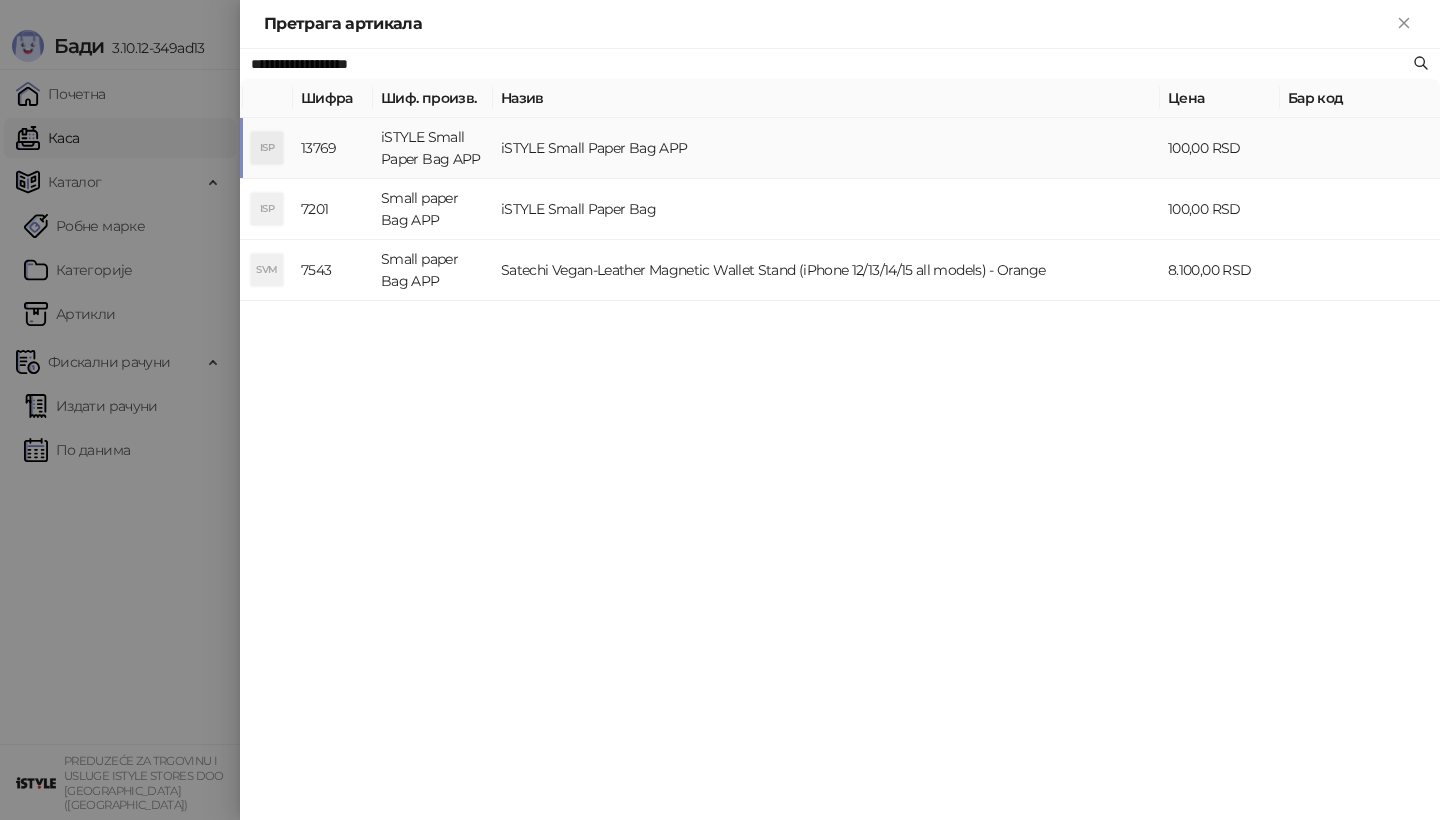 type on "**********" 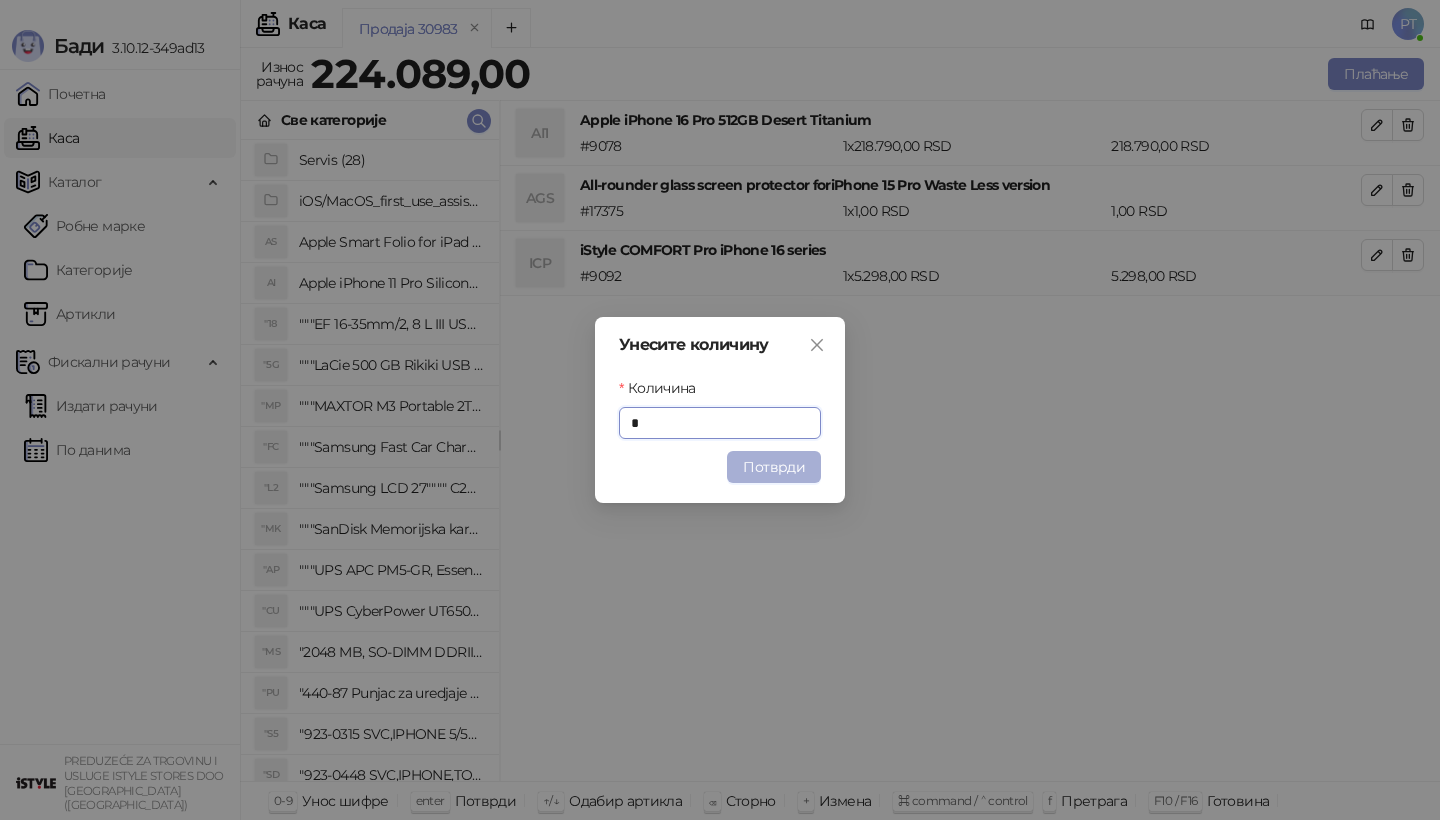 click on "Потврди" at bounding box center (774, 467) 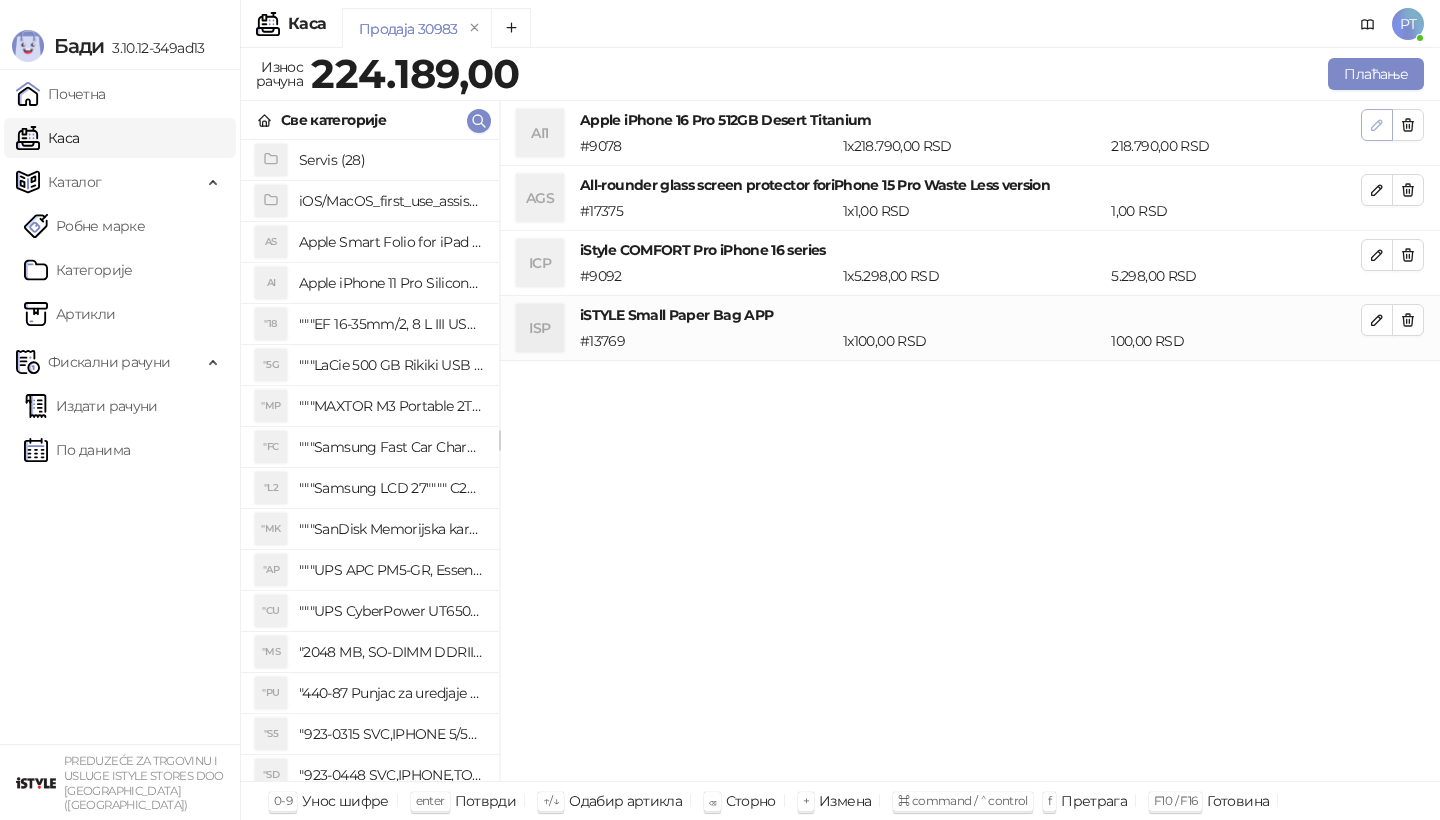 click 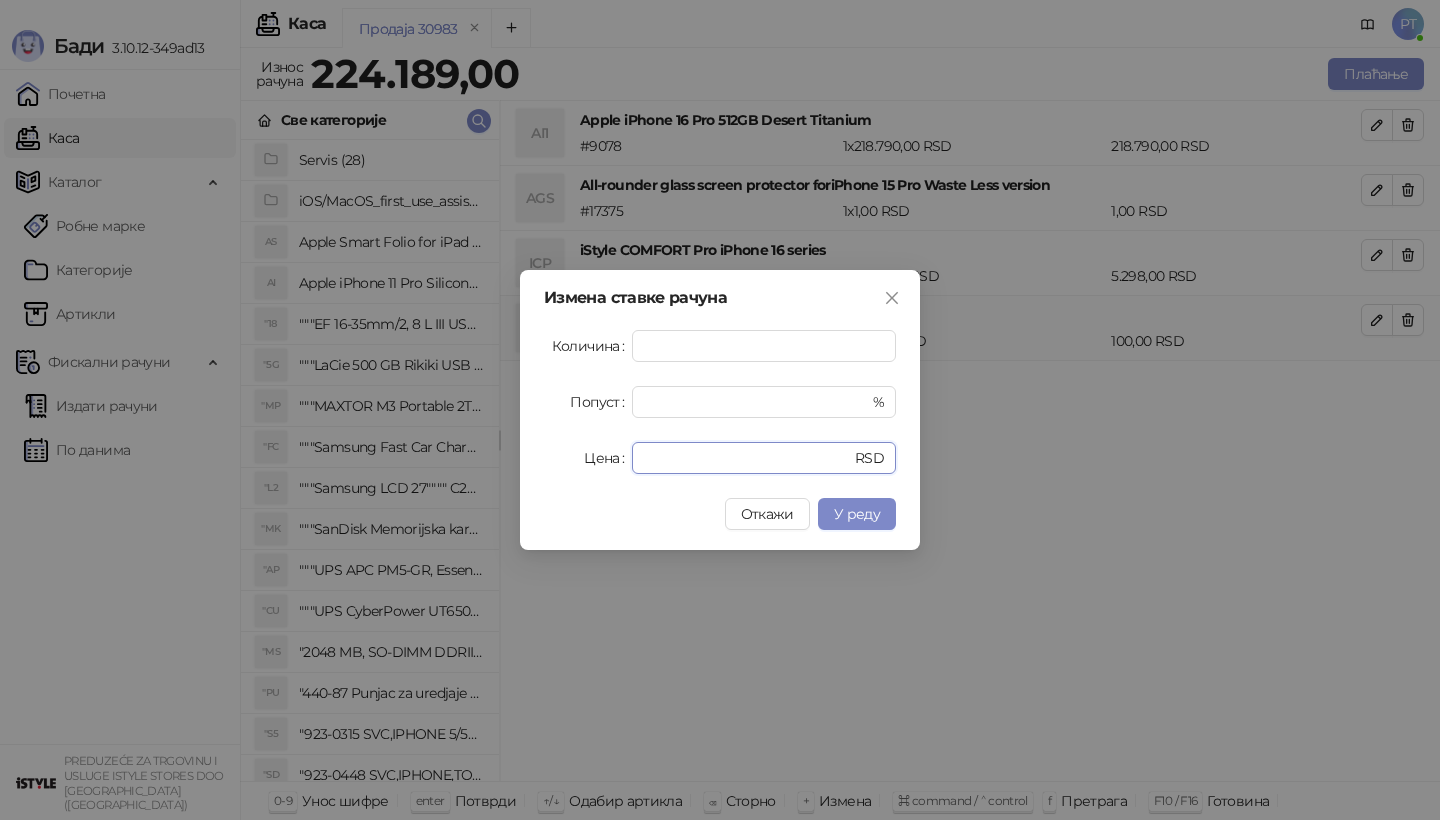 drag, startPoint x: 699, startPoint y: 460, endPoint x: 554, endPoint y: 460, distance: 145 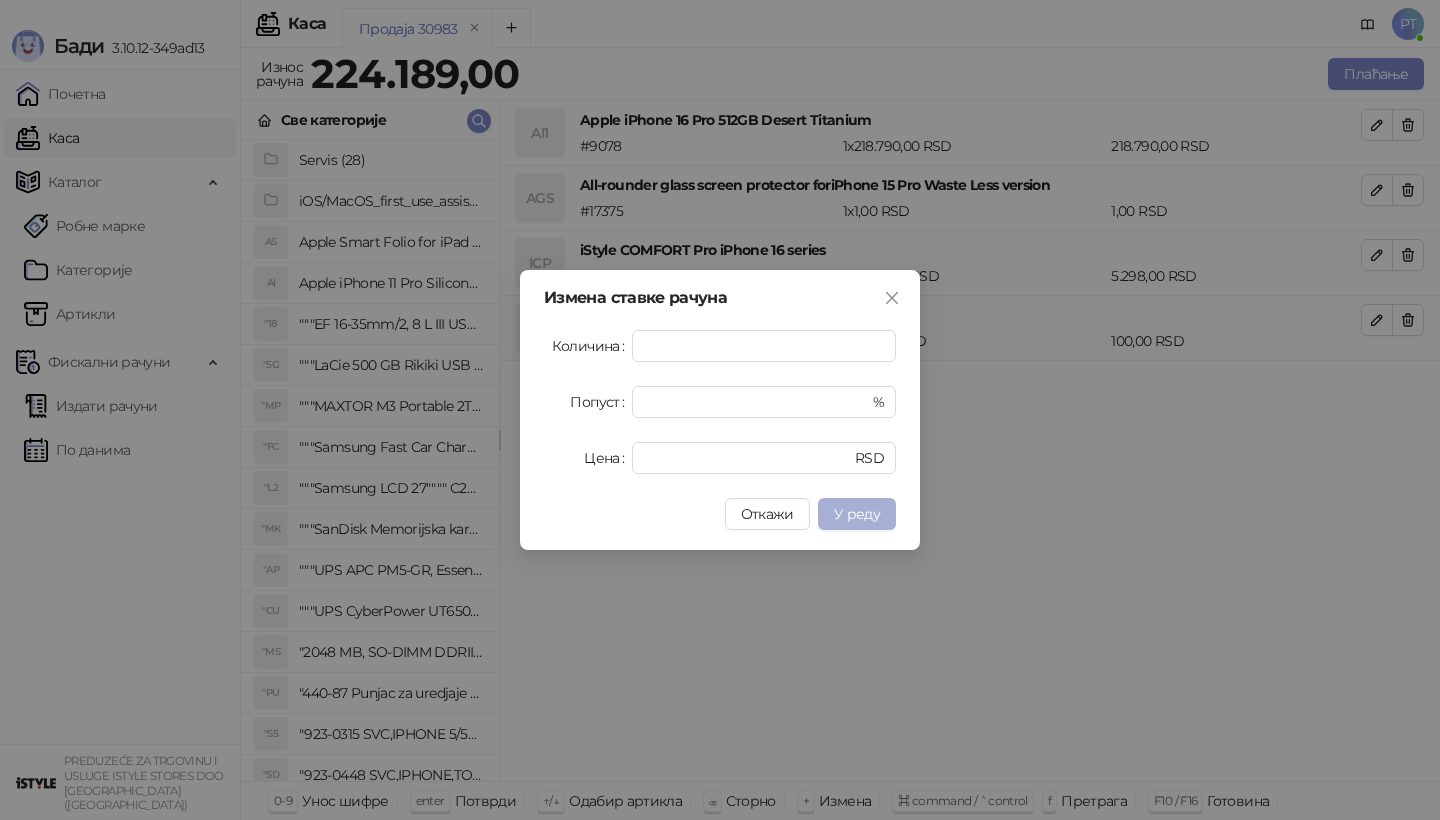 type on "******" 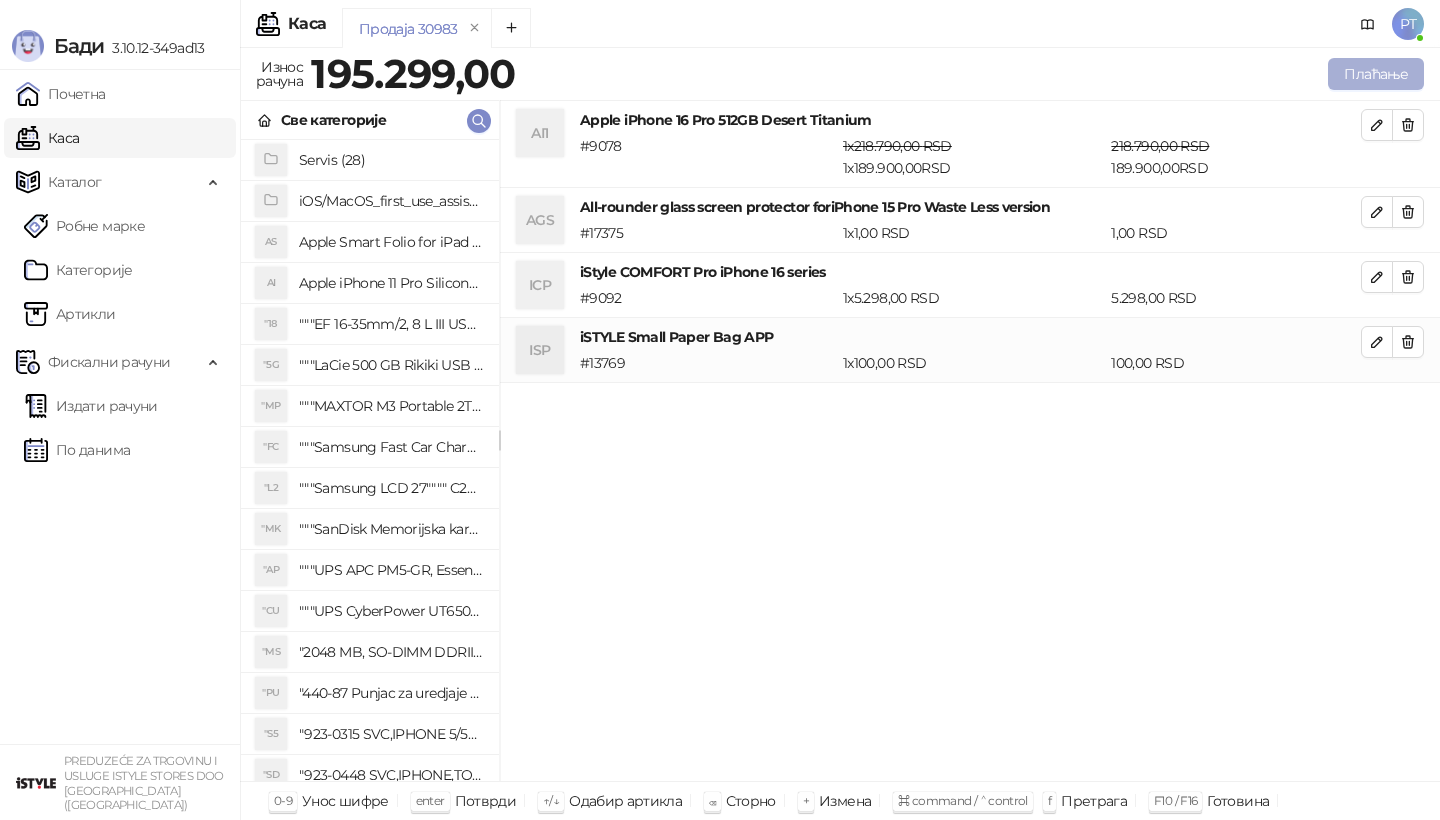click on "Плаћање" at bounding box center [1376, 74] 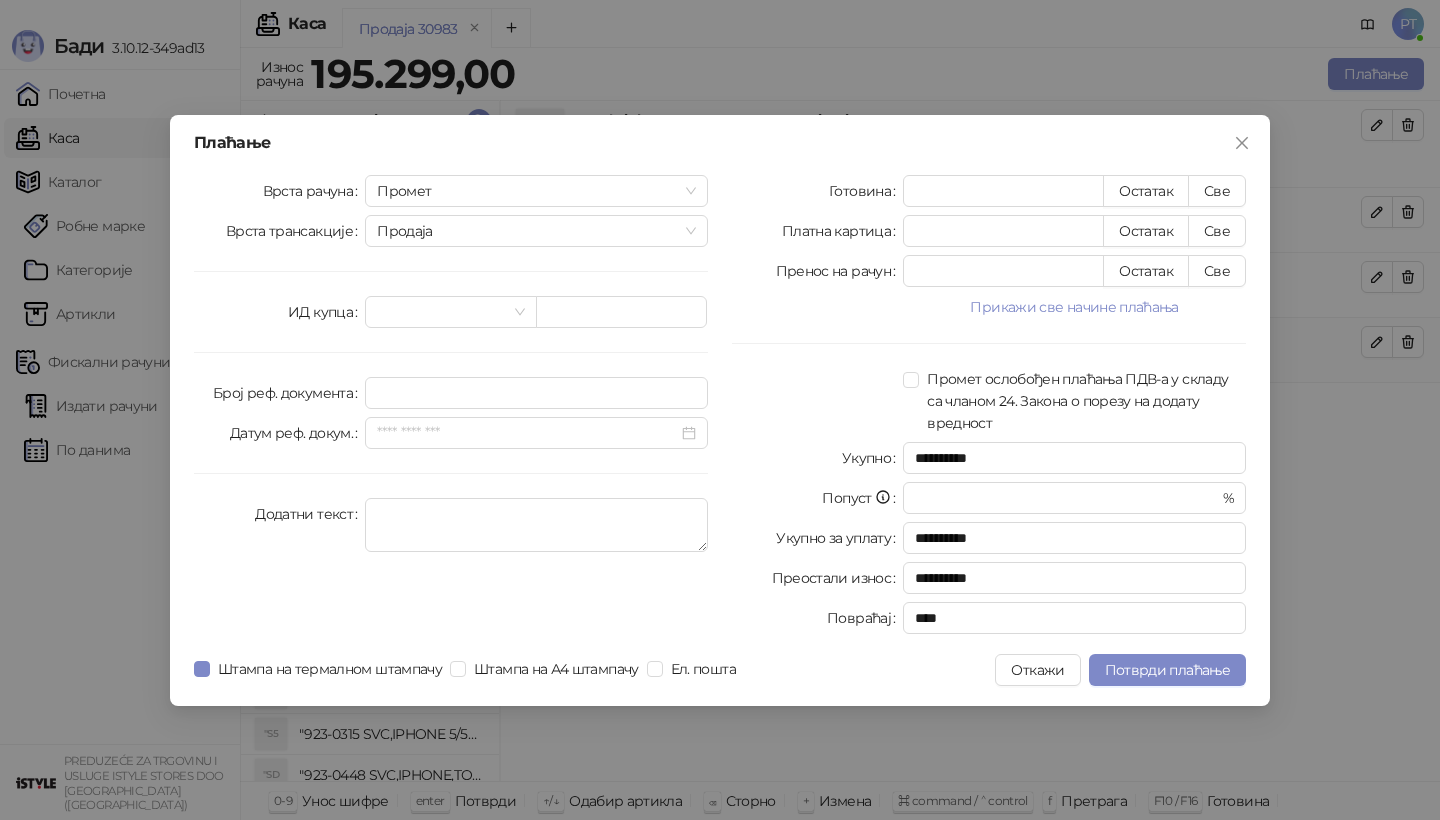 type on "*" 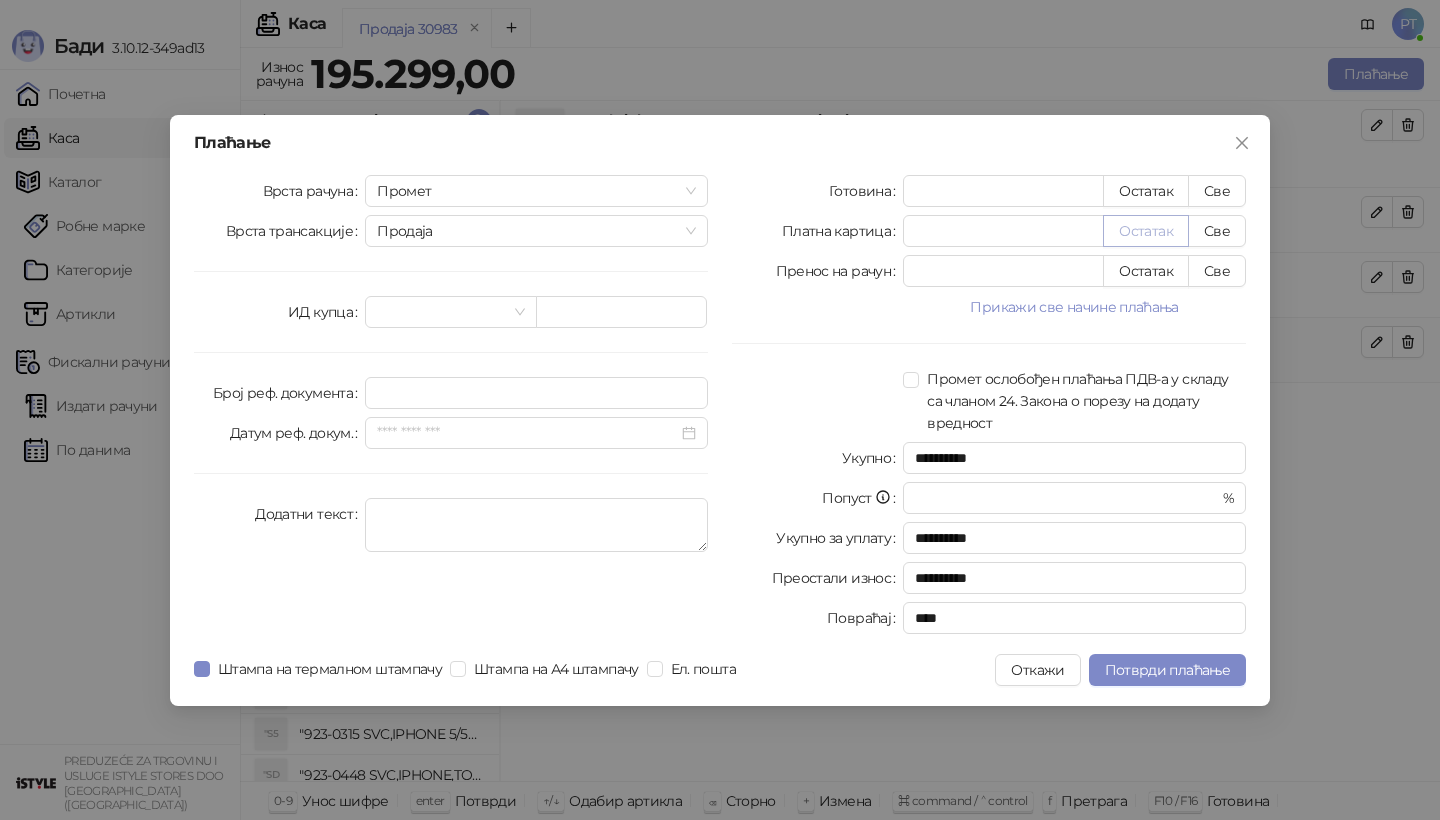 type on "****" 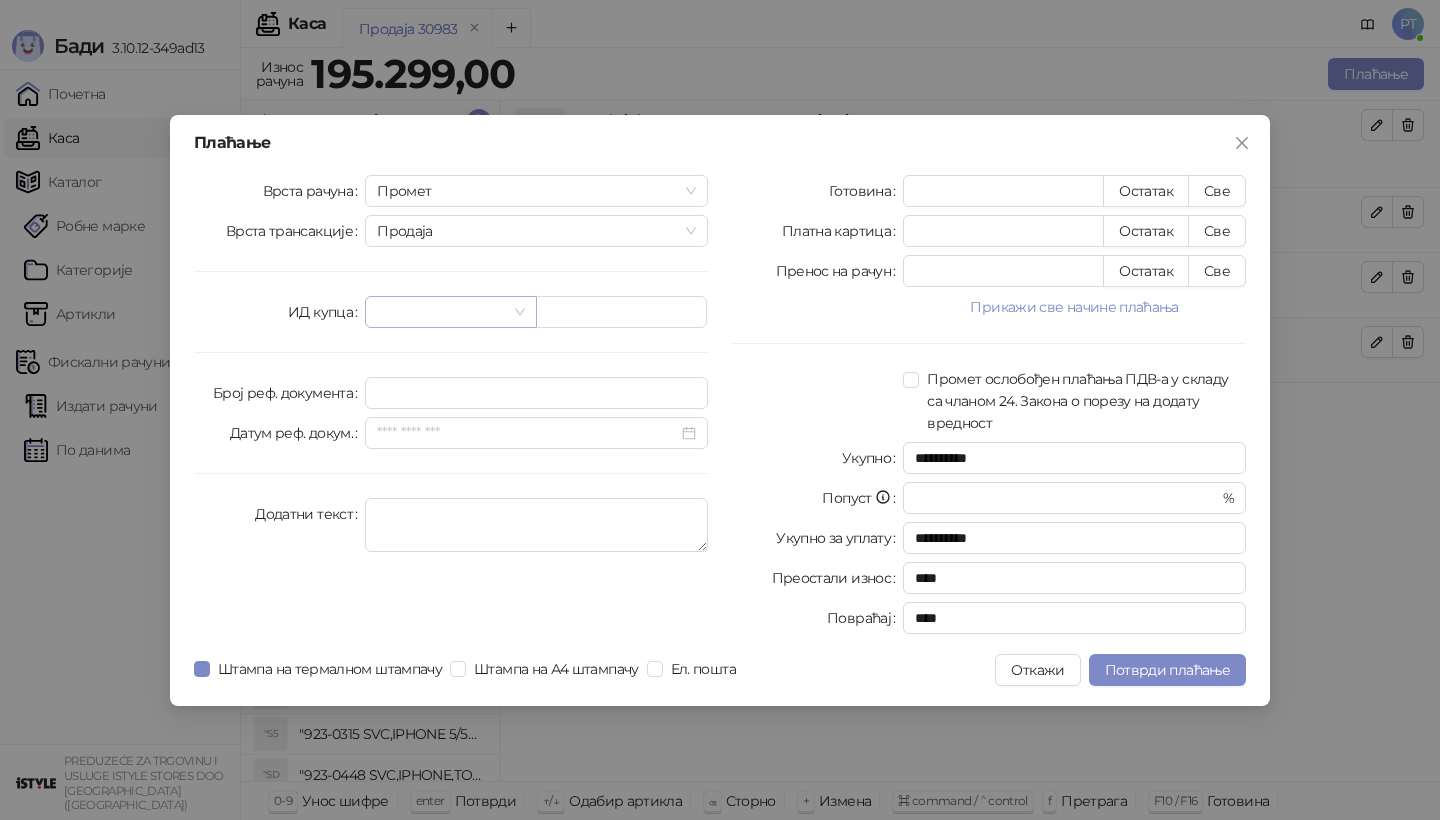 click at bounding box center (450, 312) 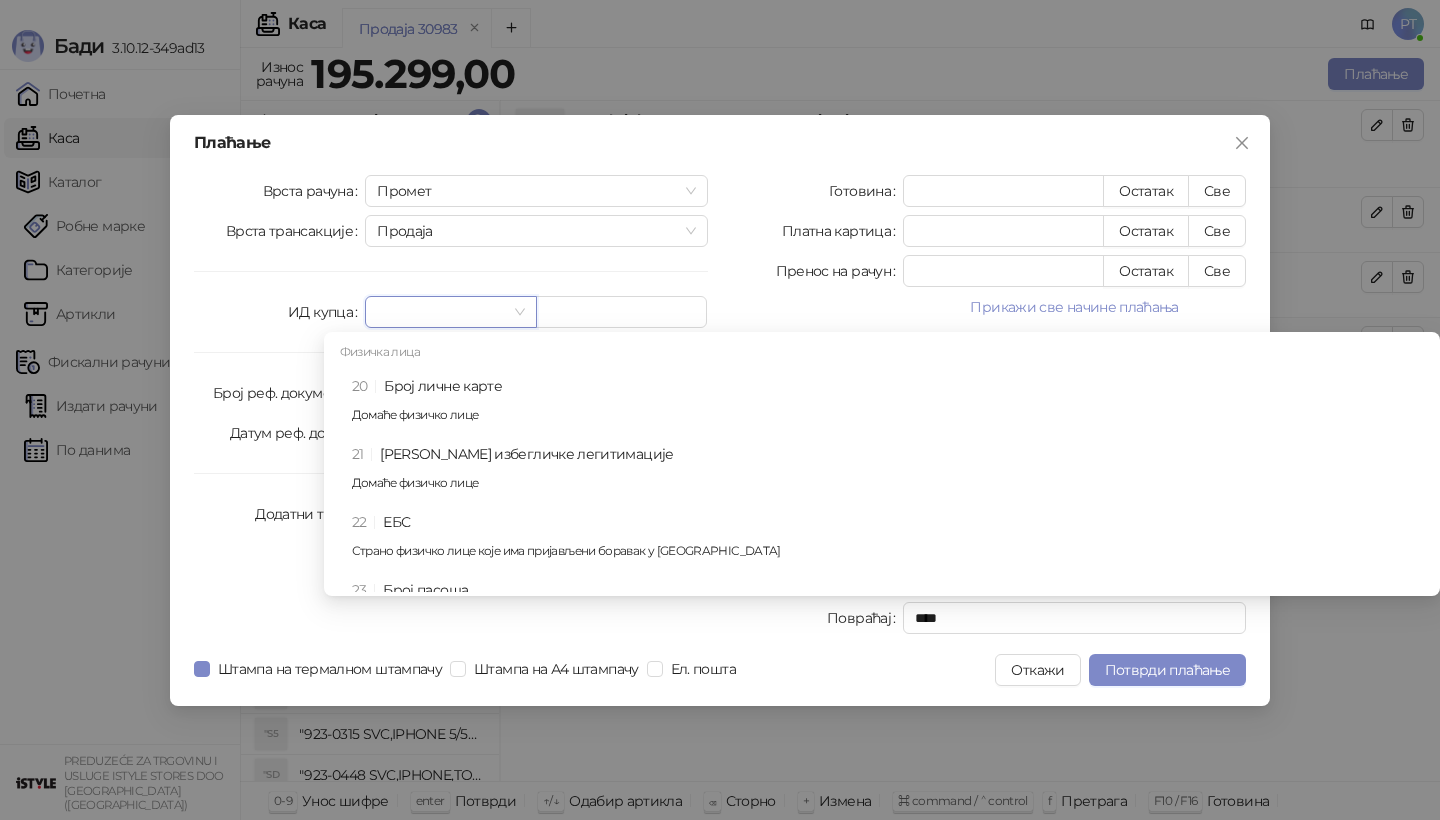 scroll, scrollTop: 722, scrollLeft: 0, axis: vertical 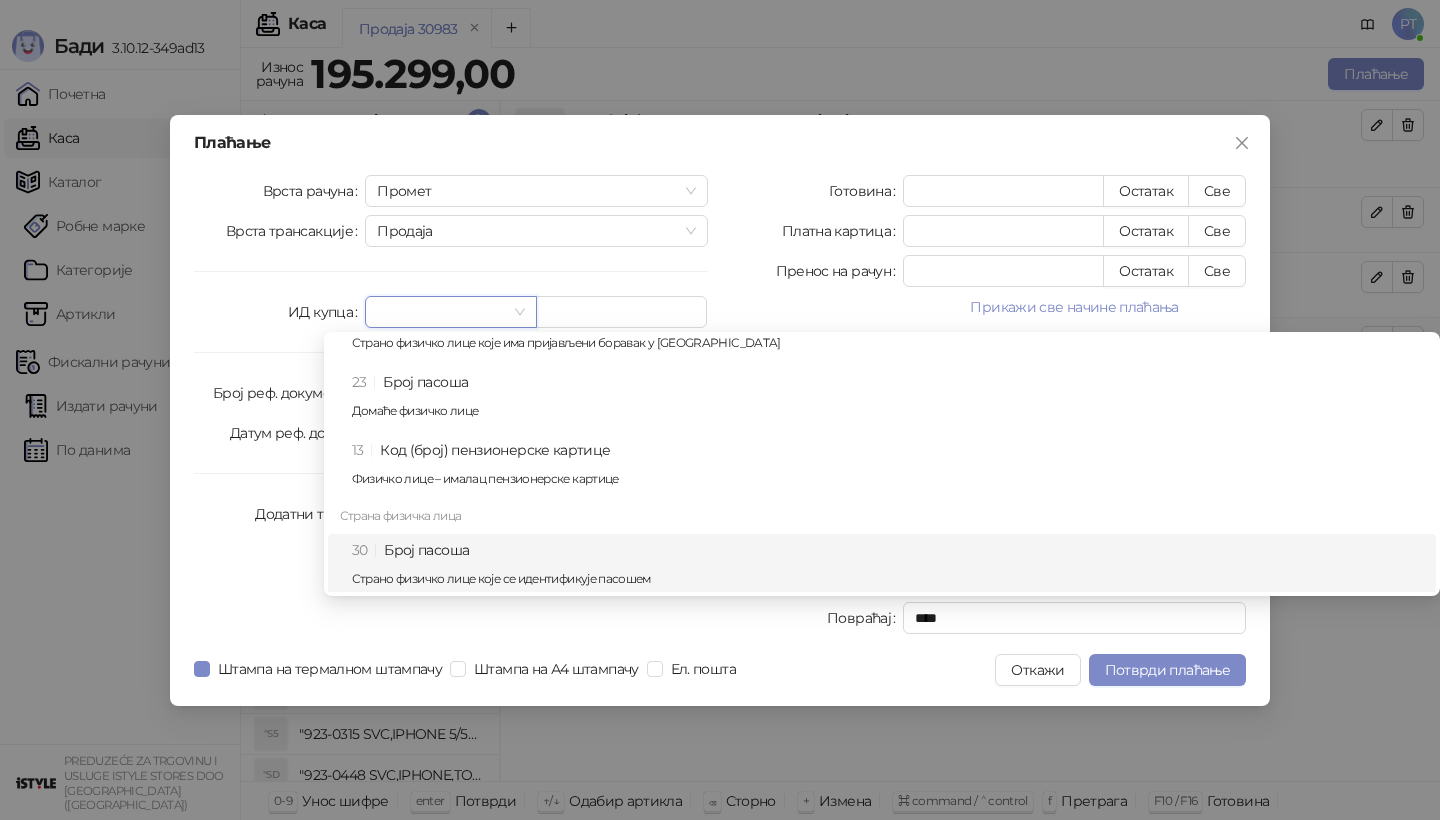 click on "30 Број пасоша Страно физичко лице које се идентификује пасошем" at bounding box center (888, 568) 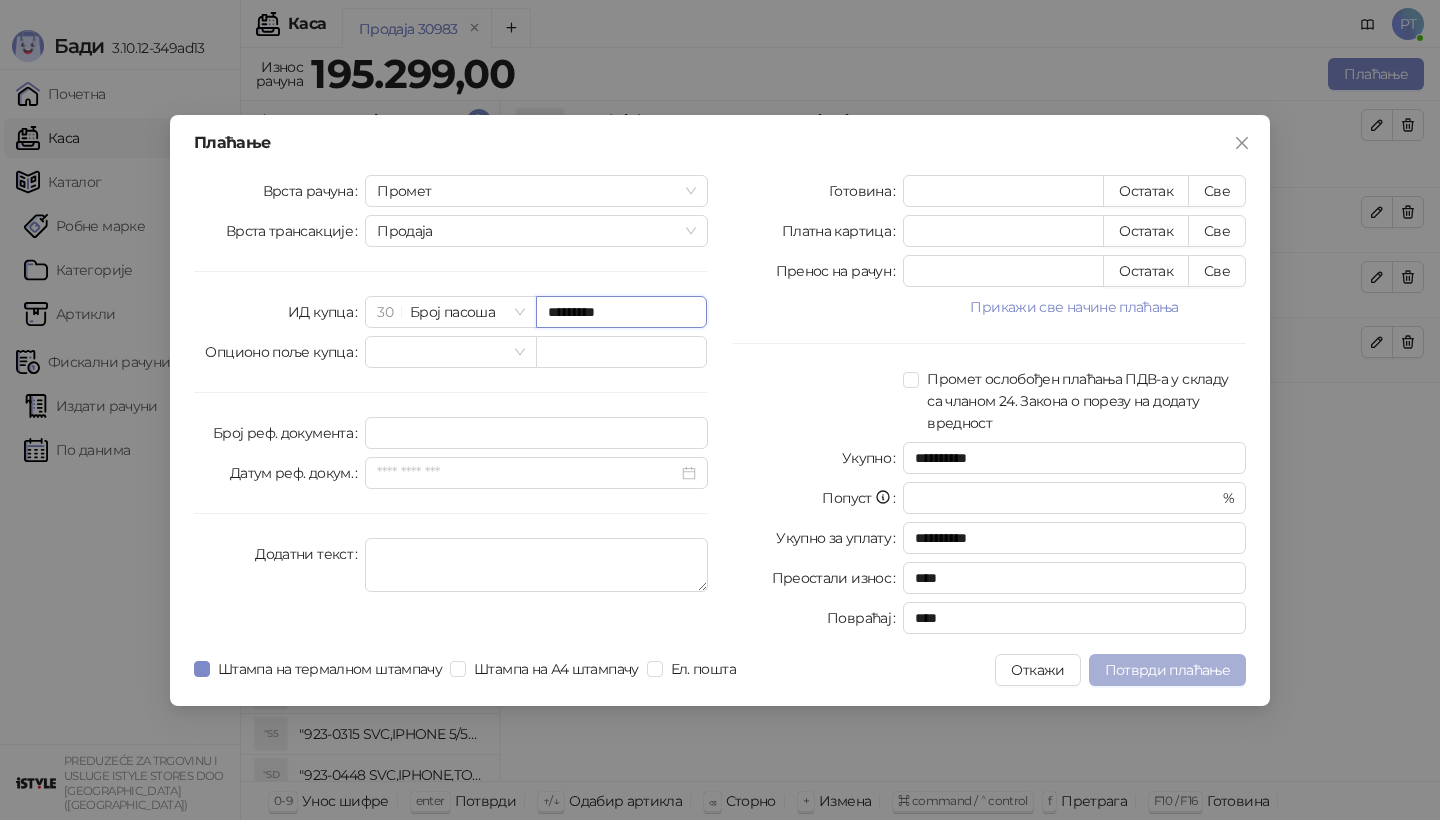 type on "*********" 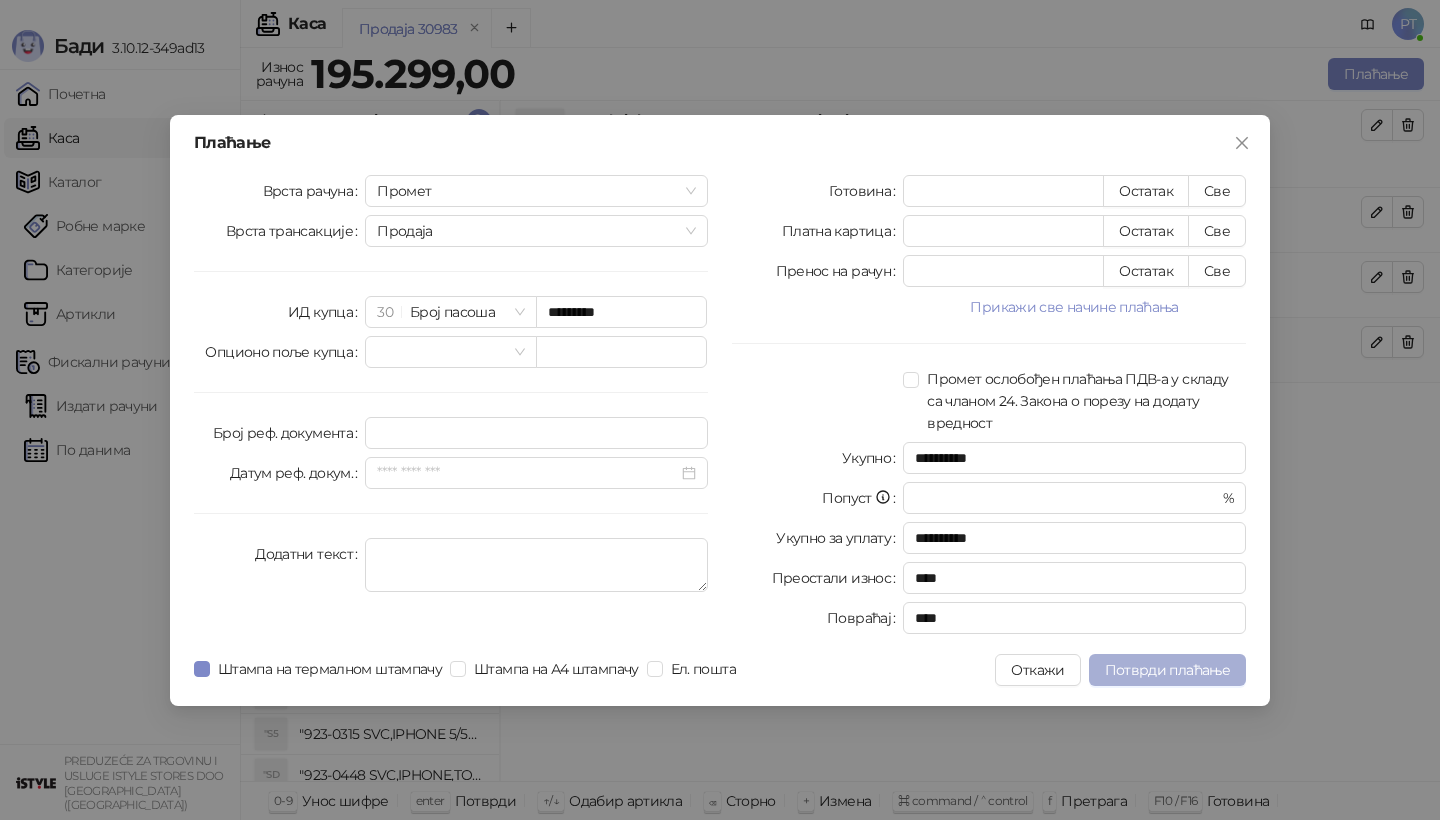 click on "Потврди плаћање" at bounding box center [1167, 670] 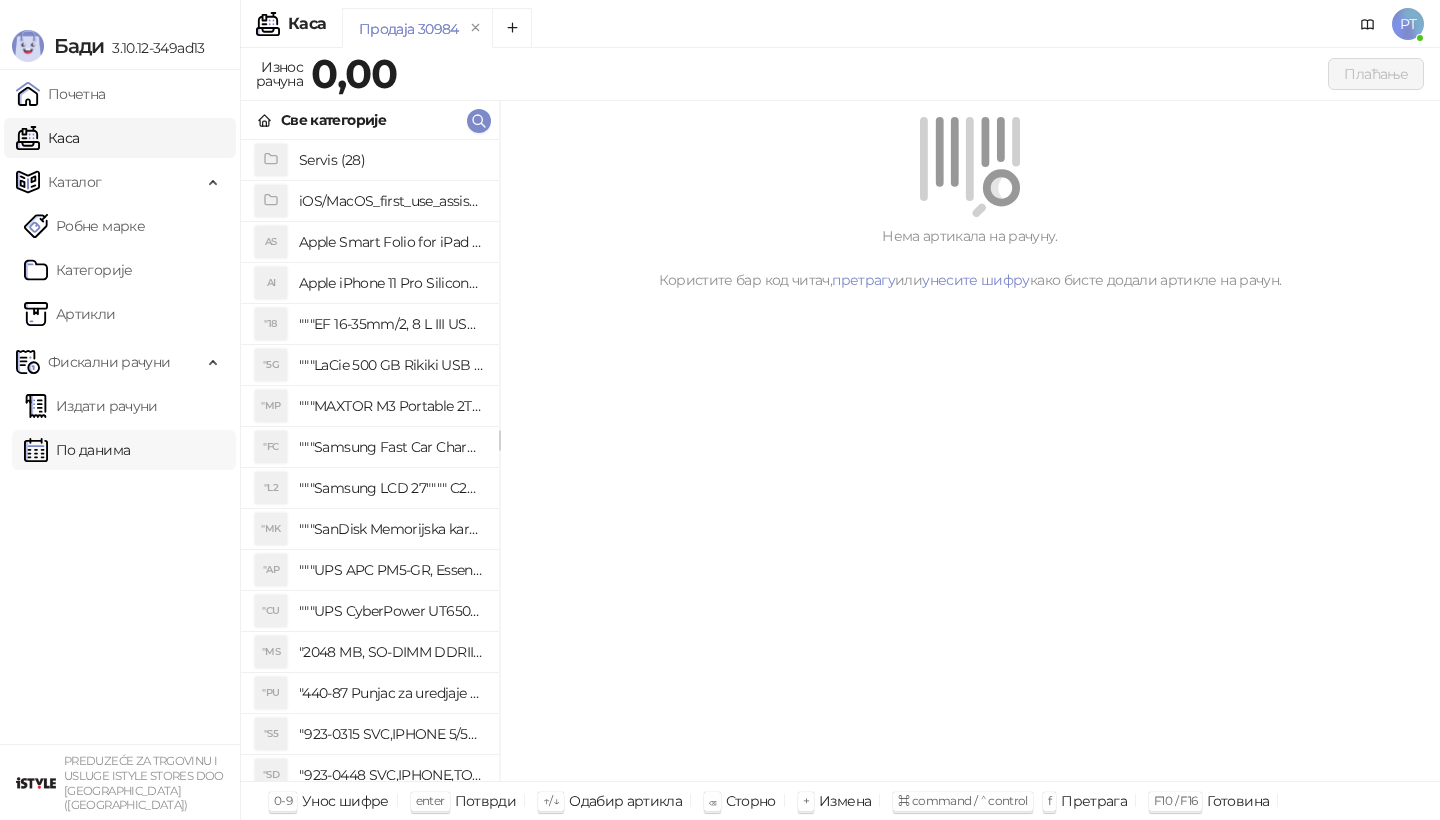 click on "По данима" at bounding box center (77, 450) 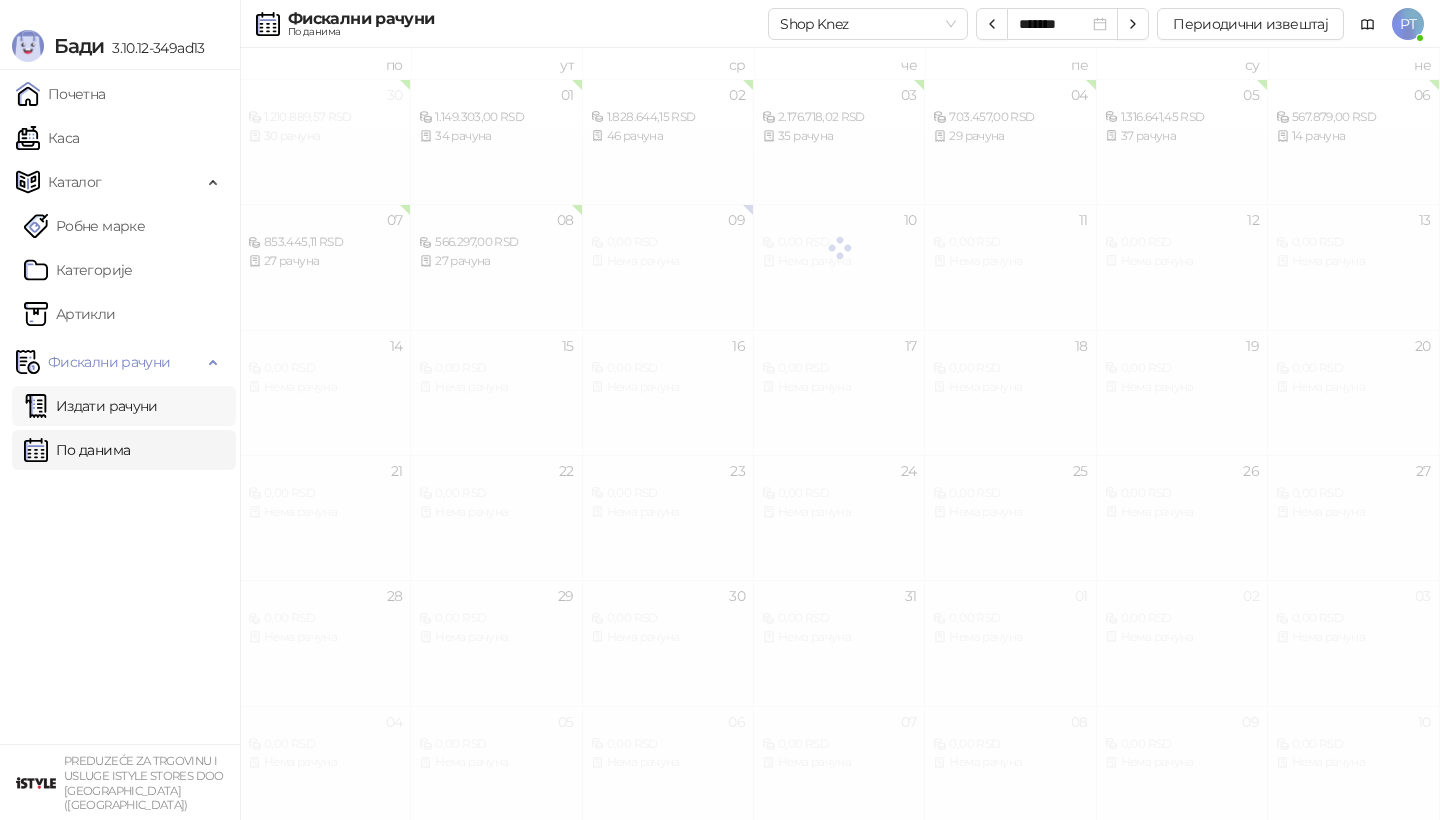 click on "Издати рачуни" at bounding box center (91, 406) 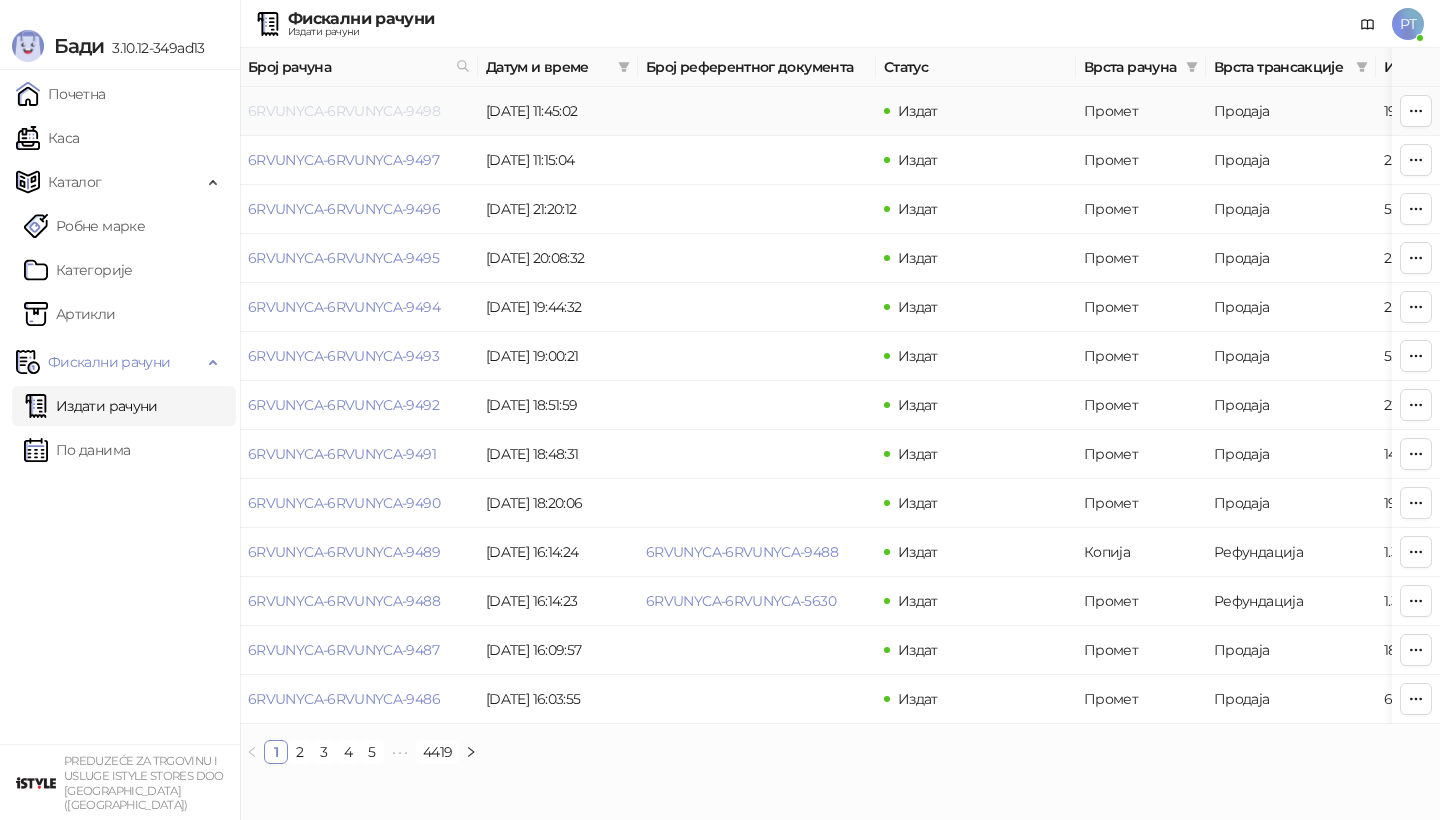 click on "6RVUNYCA-6RVUNYCA-9498" at bounding box center (344, 111) 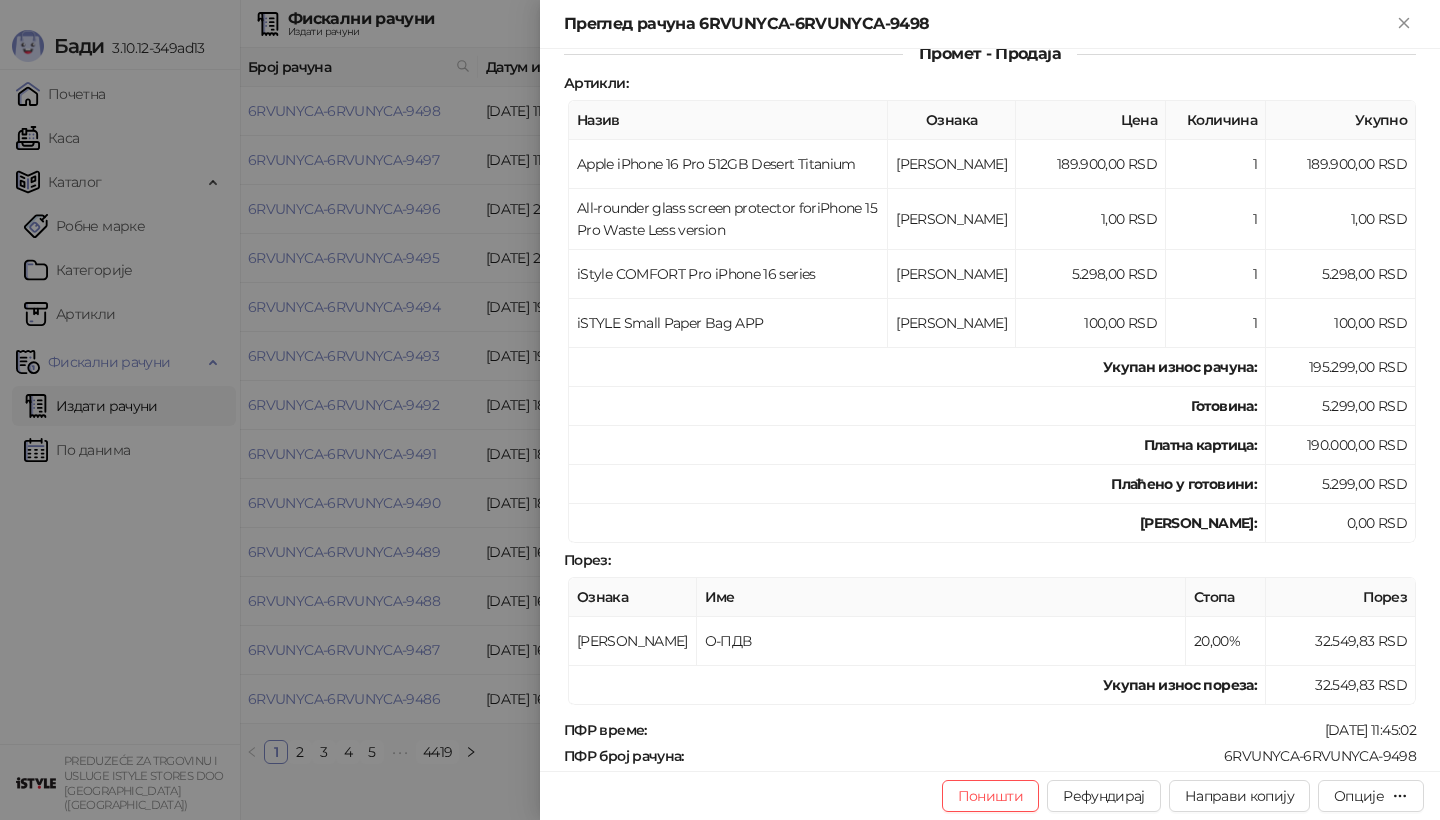 scroll, scrollTop: 315, scrollLeft: 0, axis: vertical 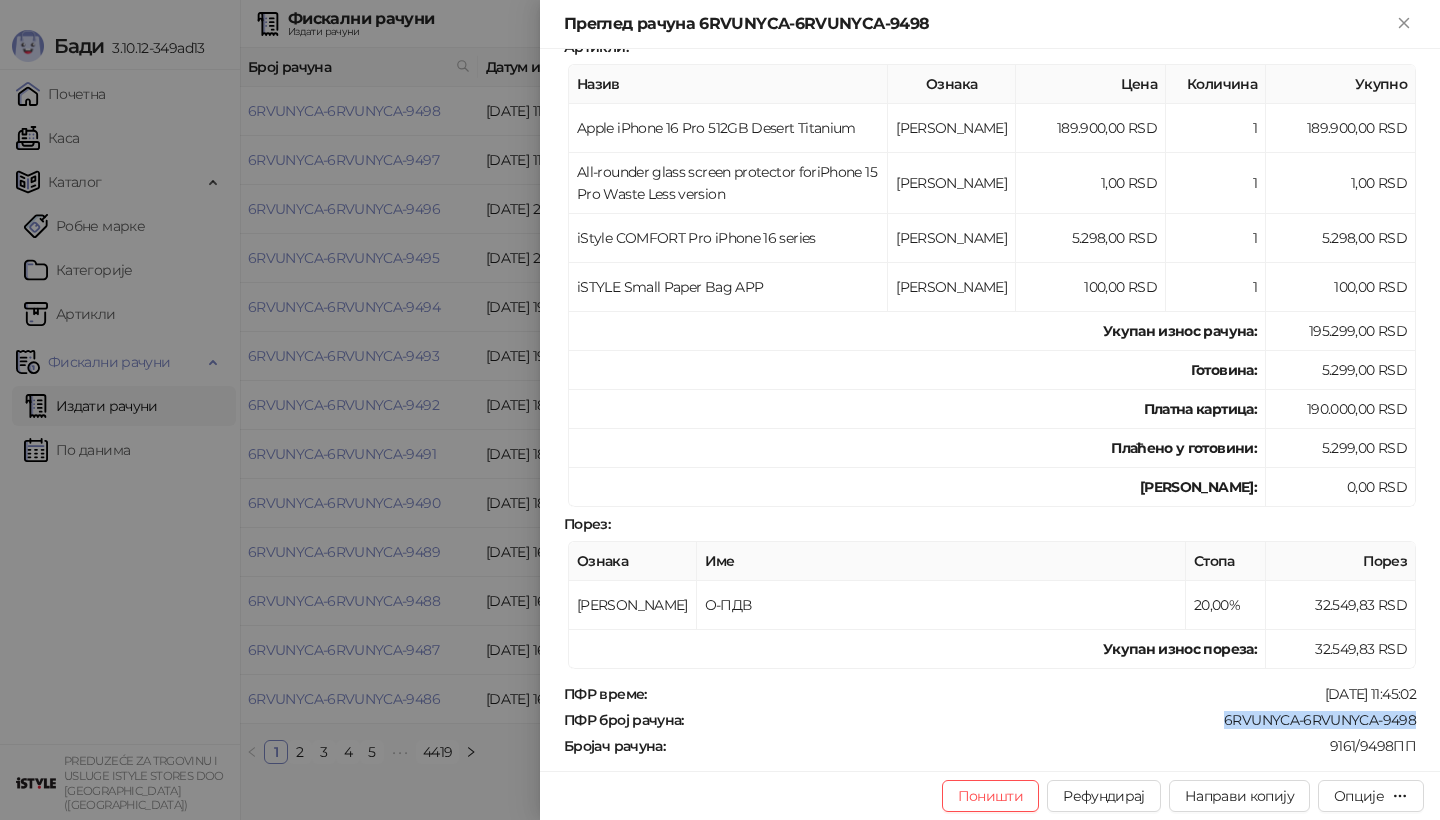 drag, startPoint x: 1229, startPoint y: 708, endPoint x: 1435, endPoint y: 710, distance: 206.0097 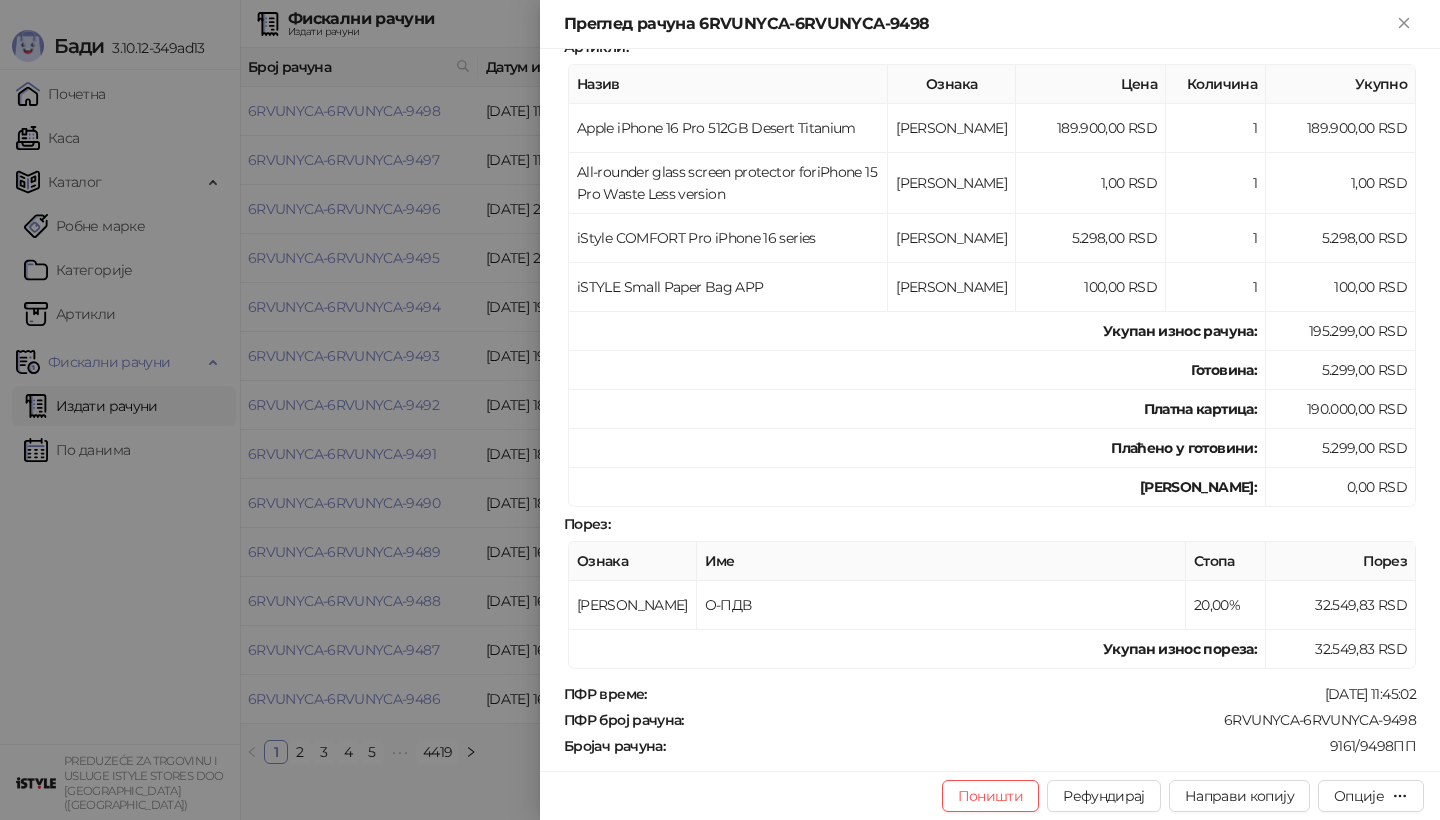 click at bounding box center (720, 410) 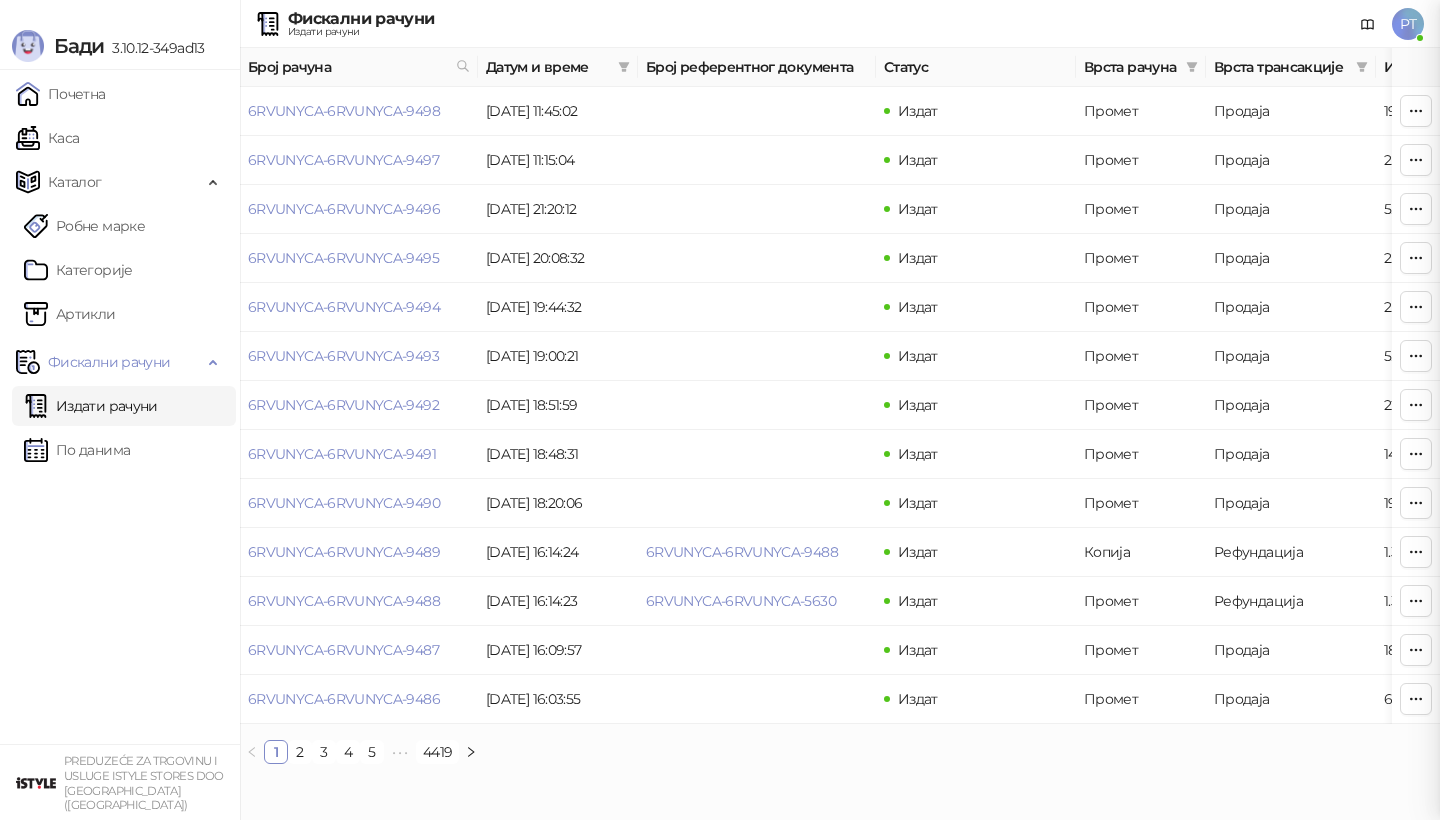 click at bounding box center [720, 410] 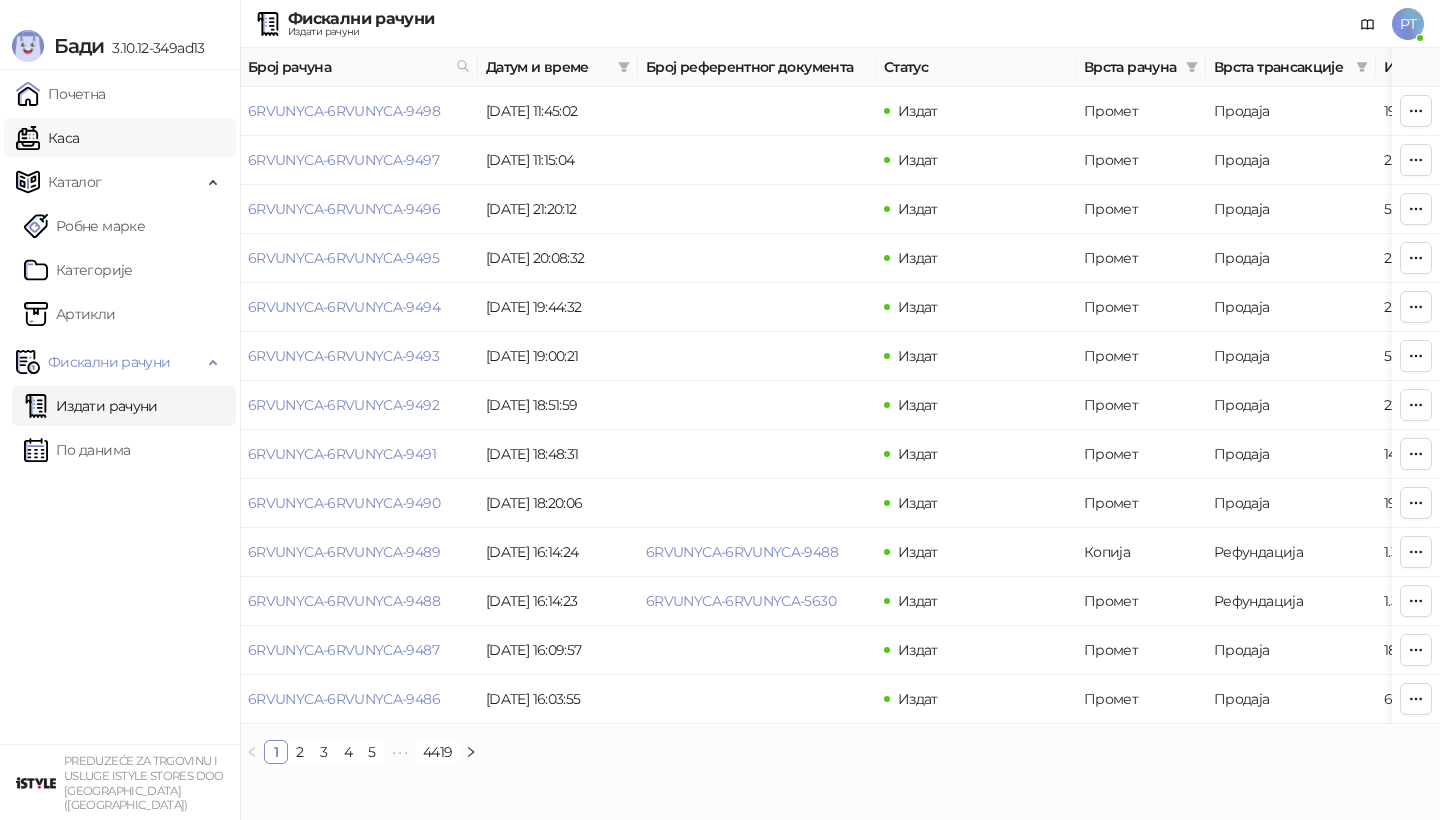 click on "Каса" at bounding box center (47, 138) 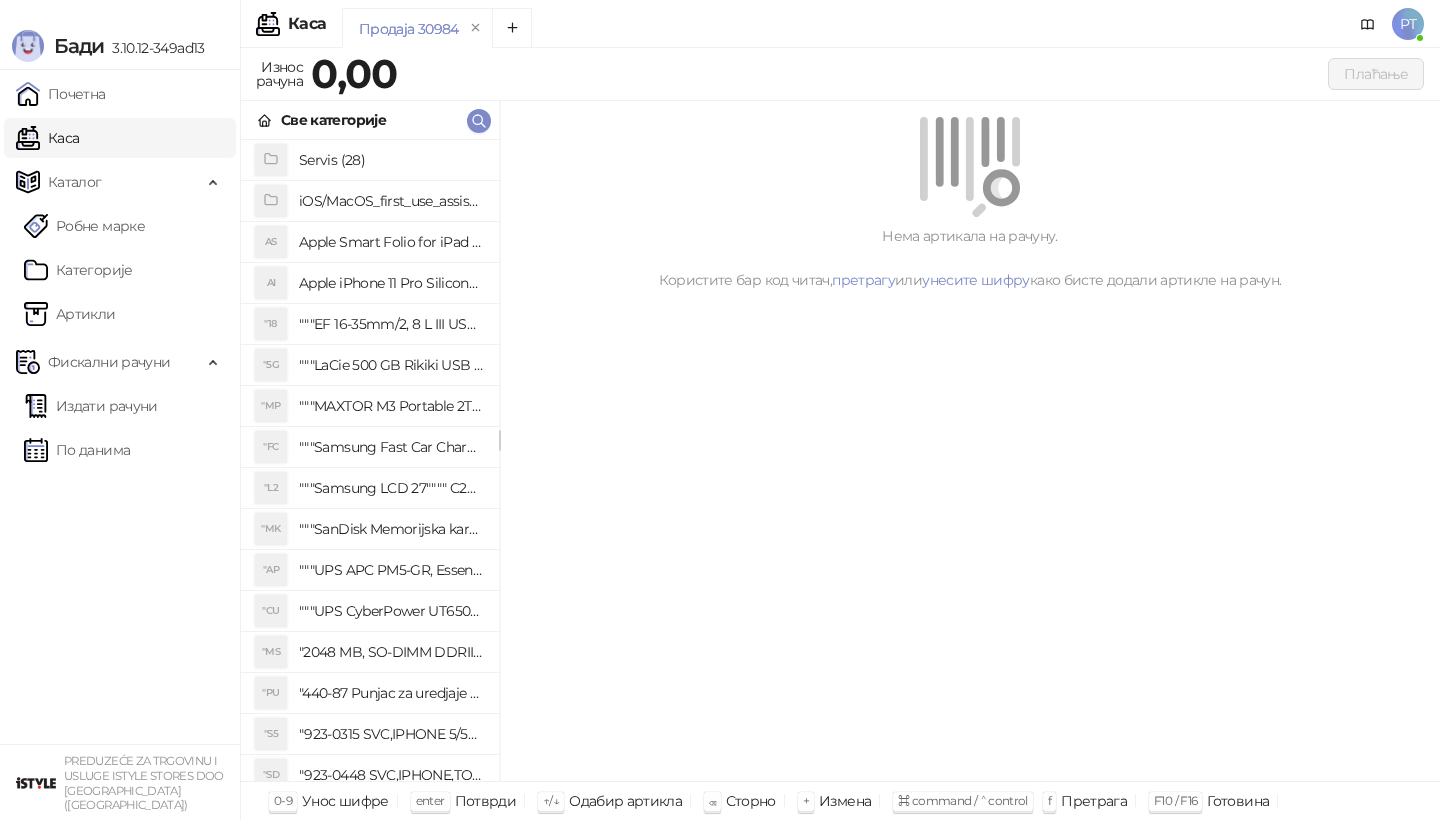 click on "Све категорије" at bounding box center [370, 120] 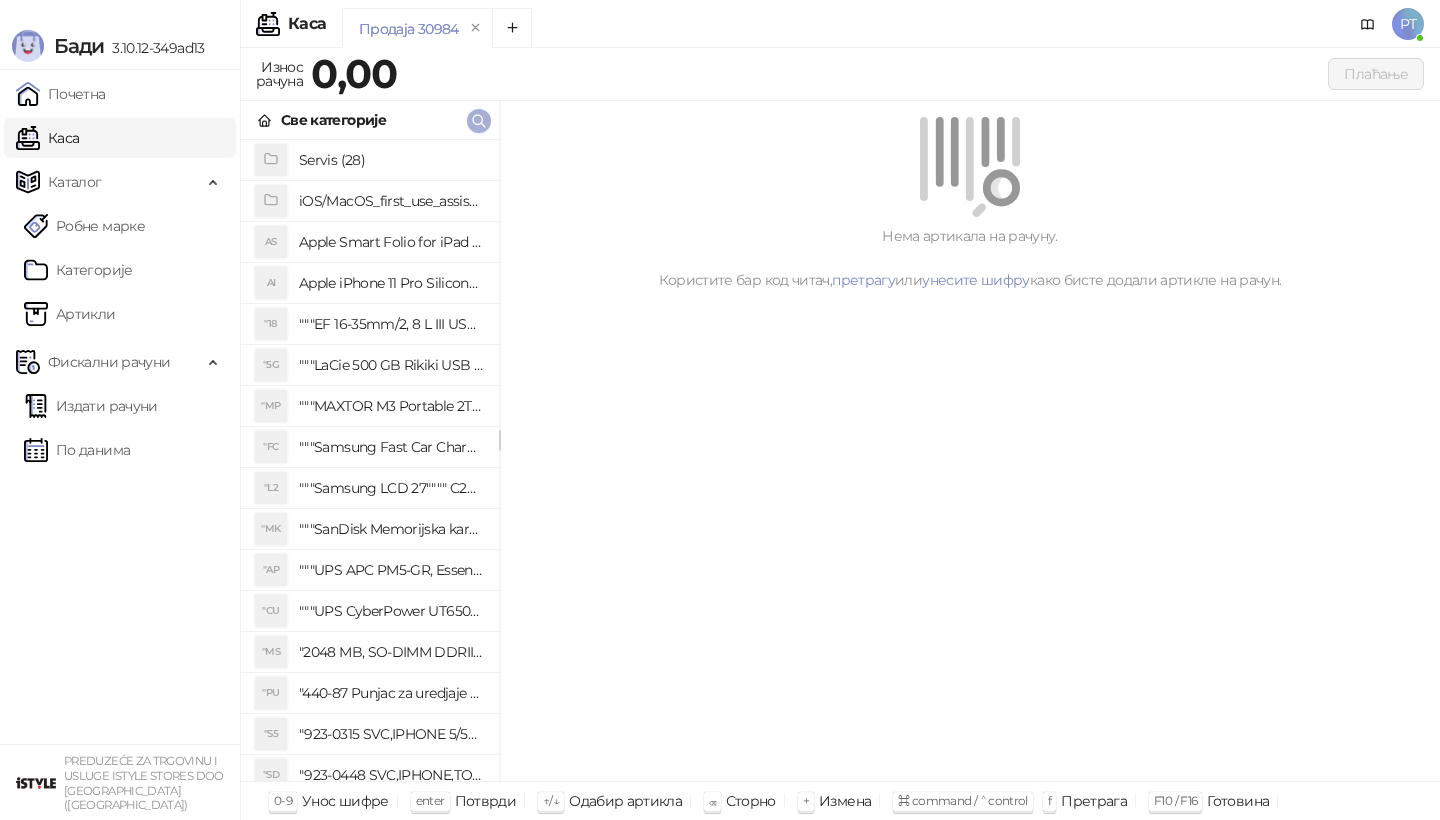 click 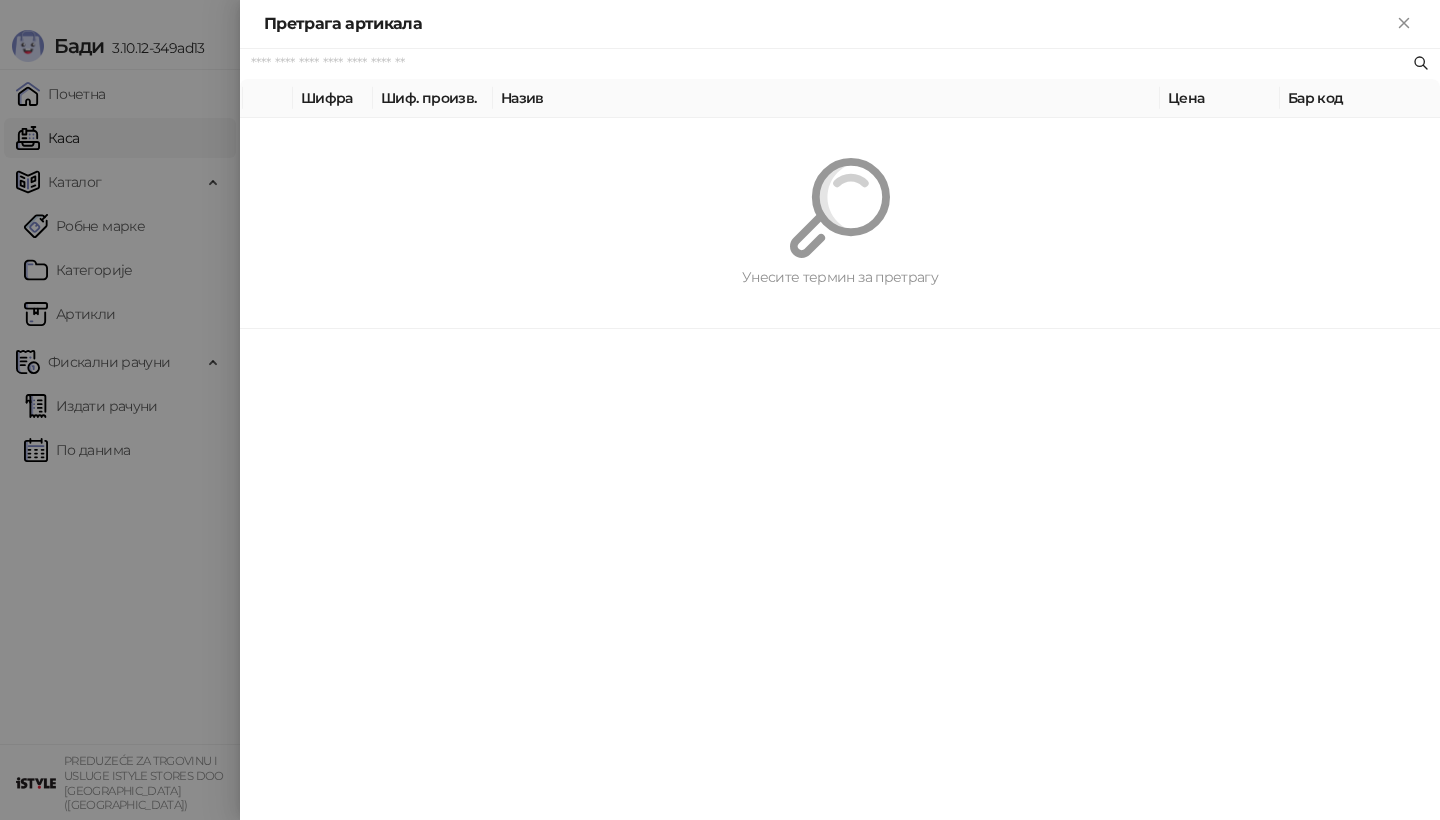 paste on "*********" 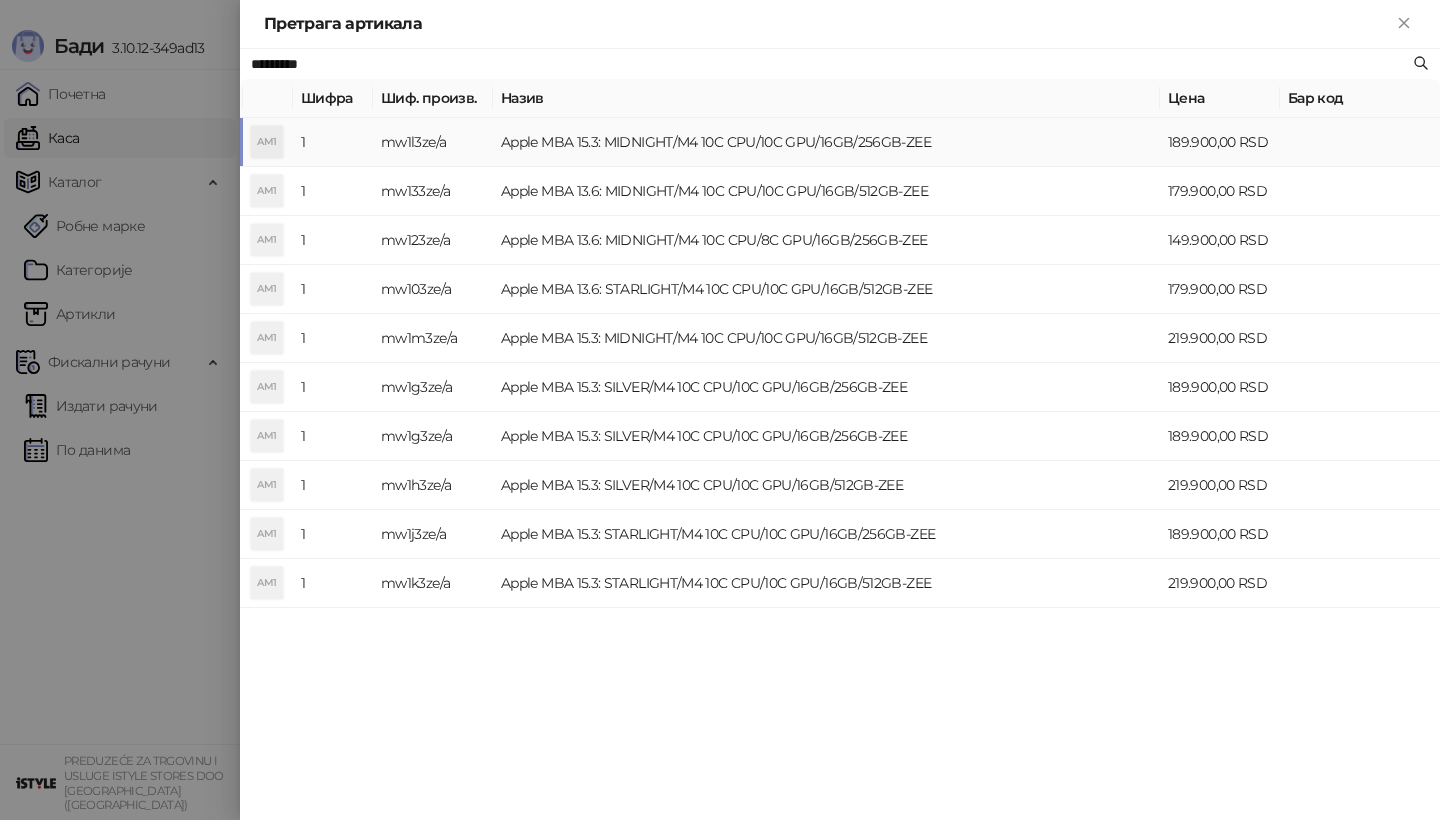 type on "*********" 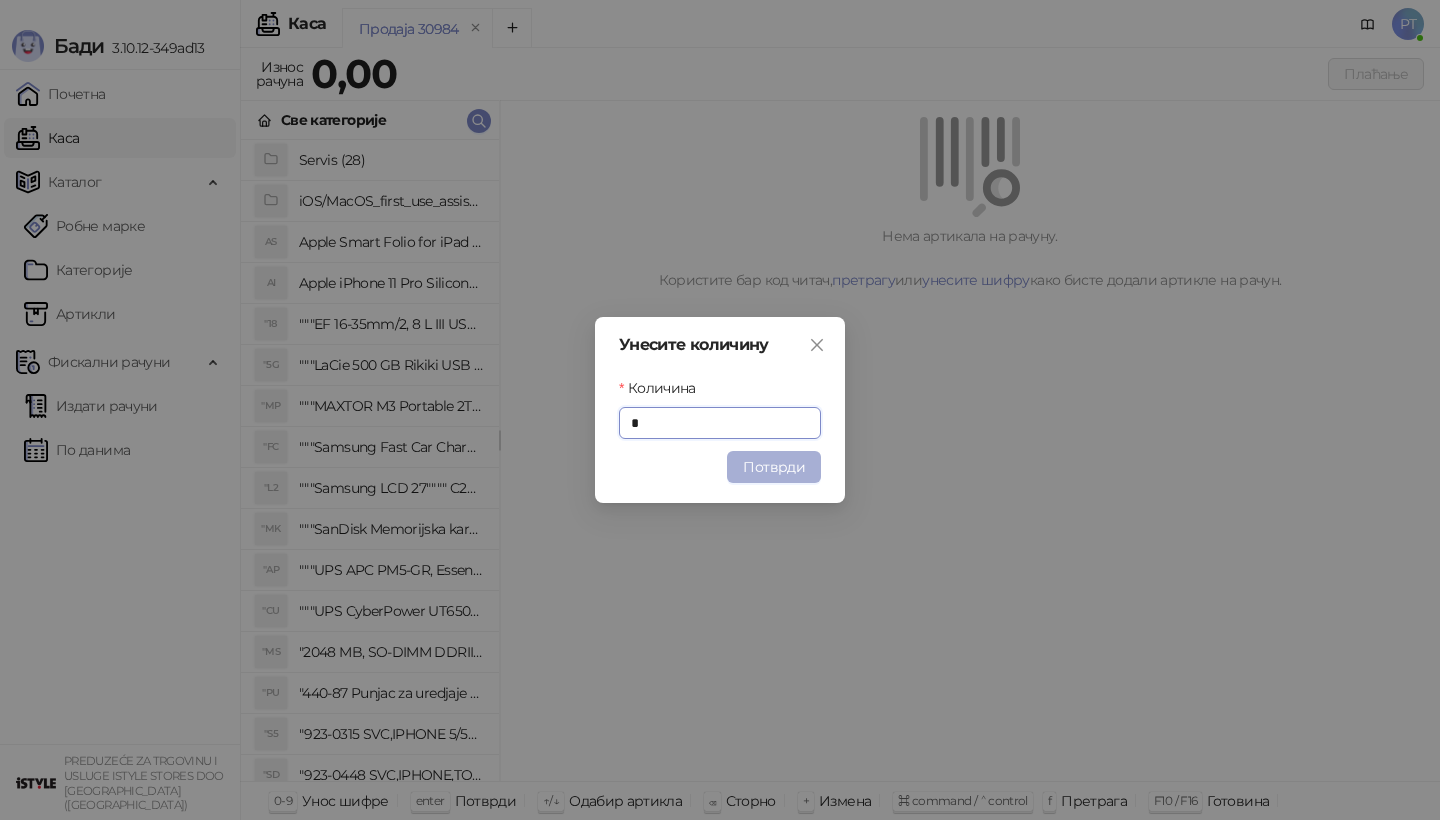 click on "Потврди" at bounding box center [774, 467] 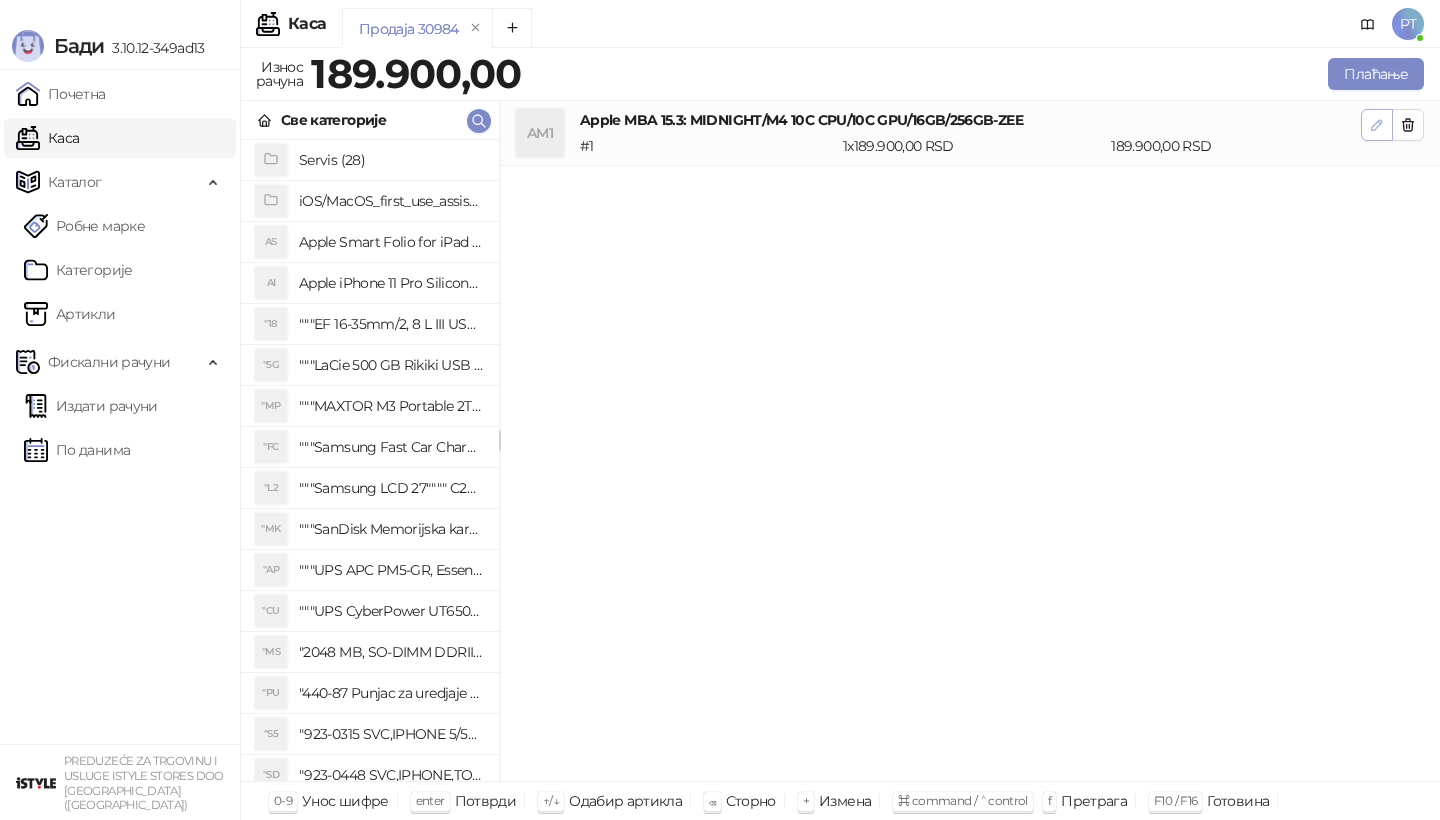 click at bounding box center (1377, 125) 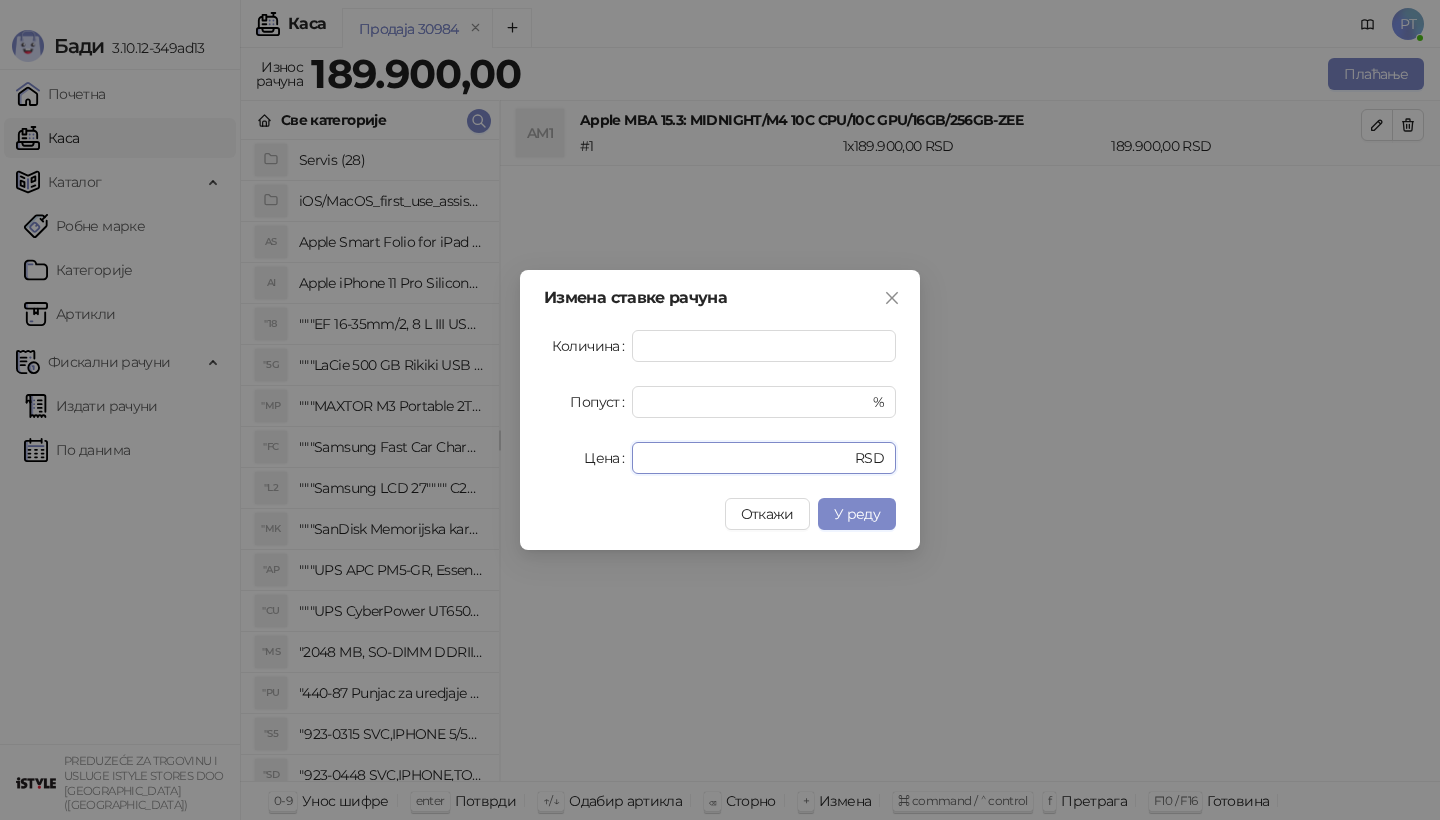 drag, startPoint x: 720, startPoint y: 455, endPoint x: 552, endPoint y: 455, distance: 168 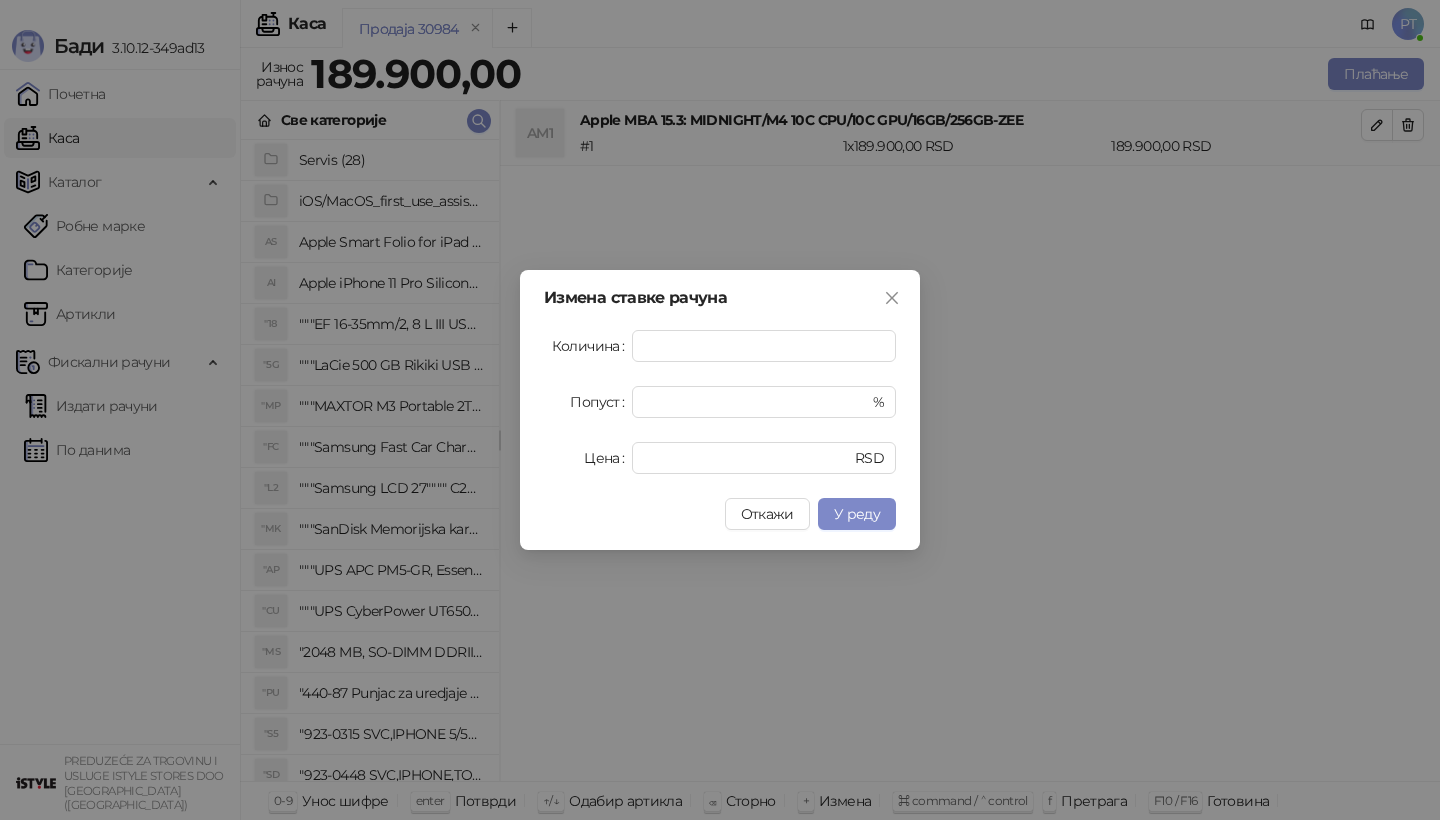 type on "******" 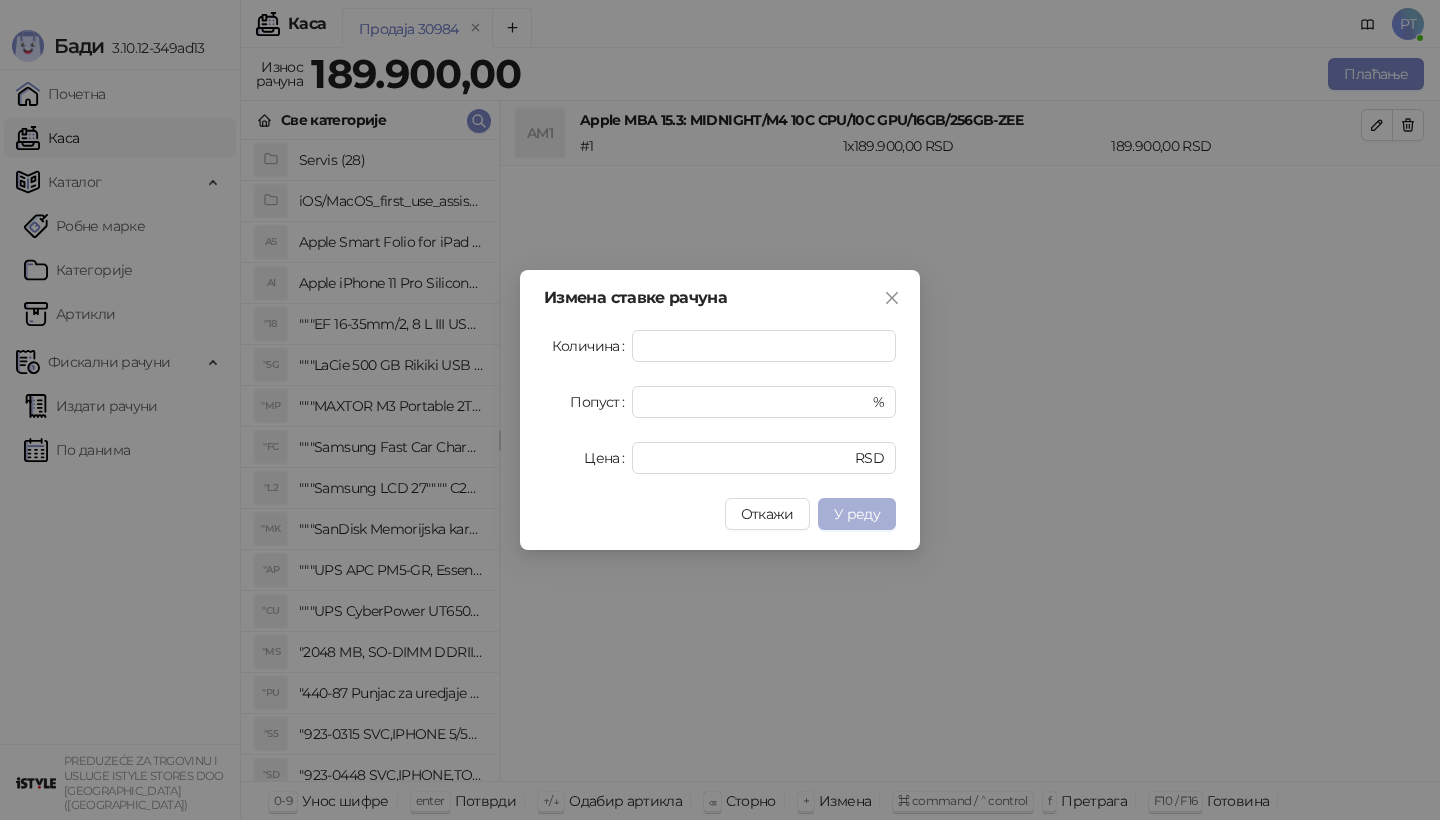 click on "У реду" at bounding box center [857, 514] 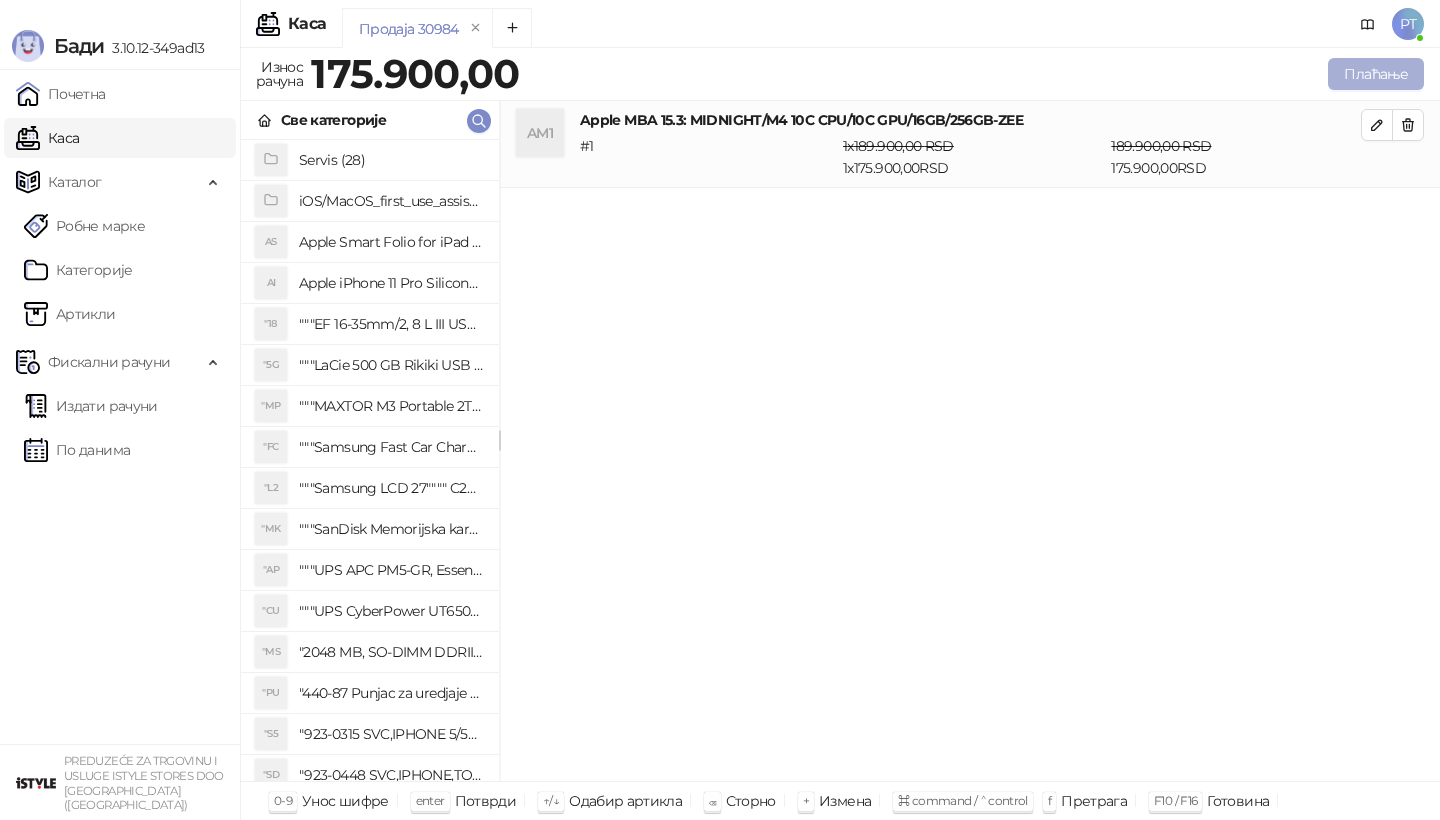 click on "Плаћање" at bounding box center (1376, 74) 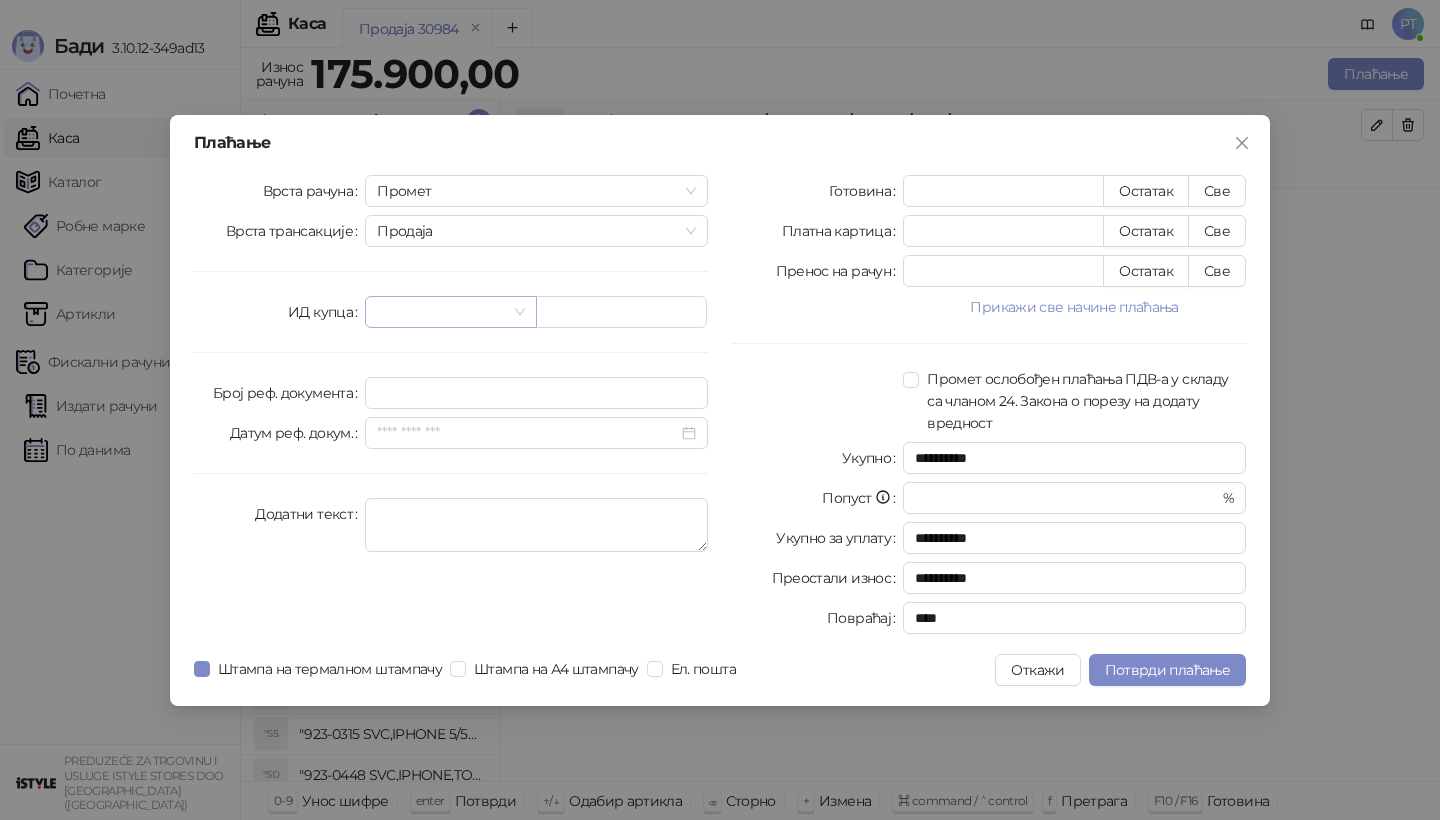 click at bounding box center (450, 312) 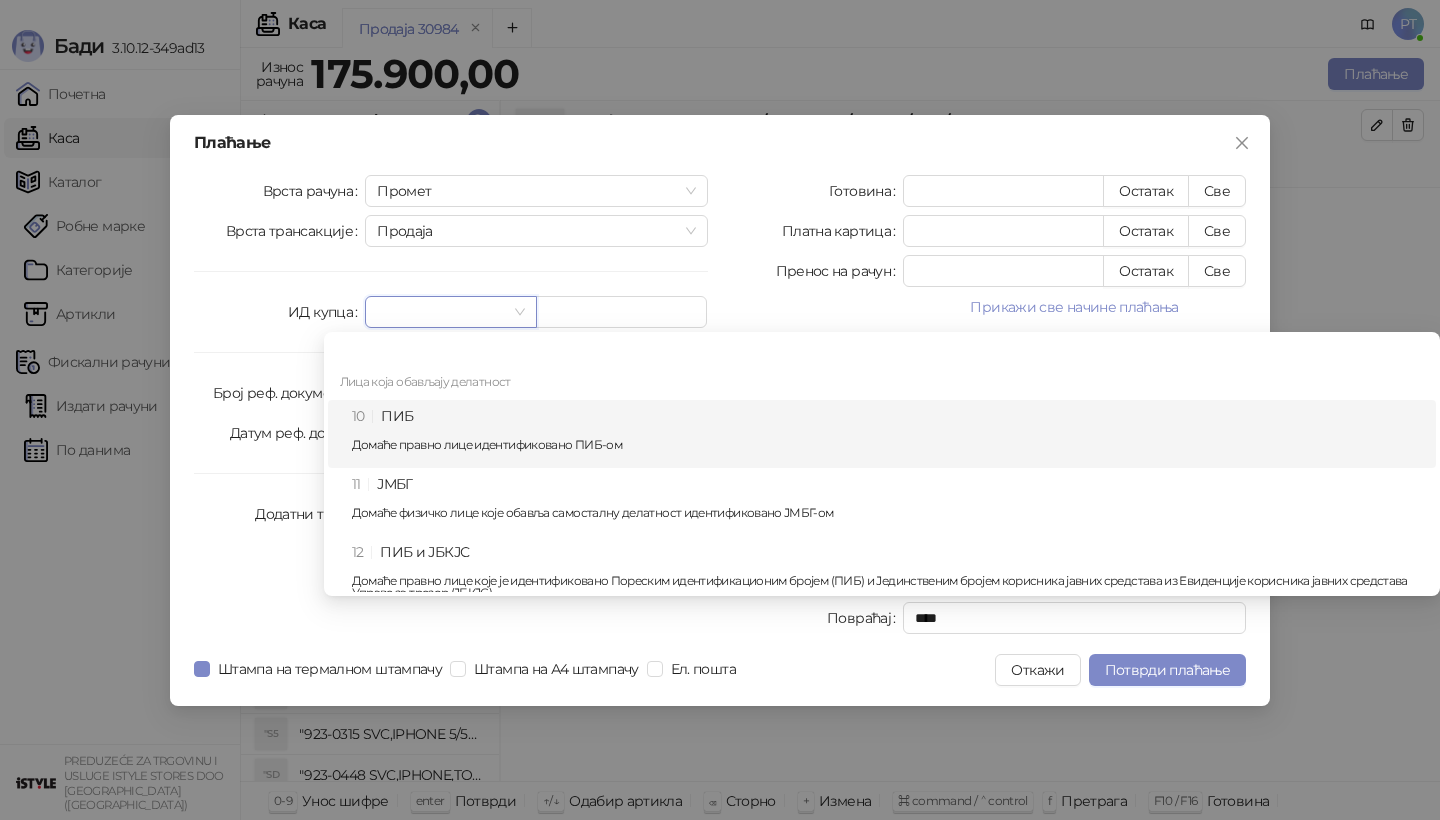 click on "10 ПИБ Домаће правно лице идентификовано ПИБ-ом" at bounding box center (888, 434) 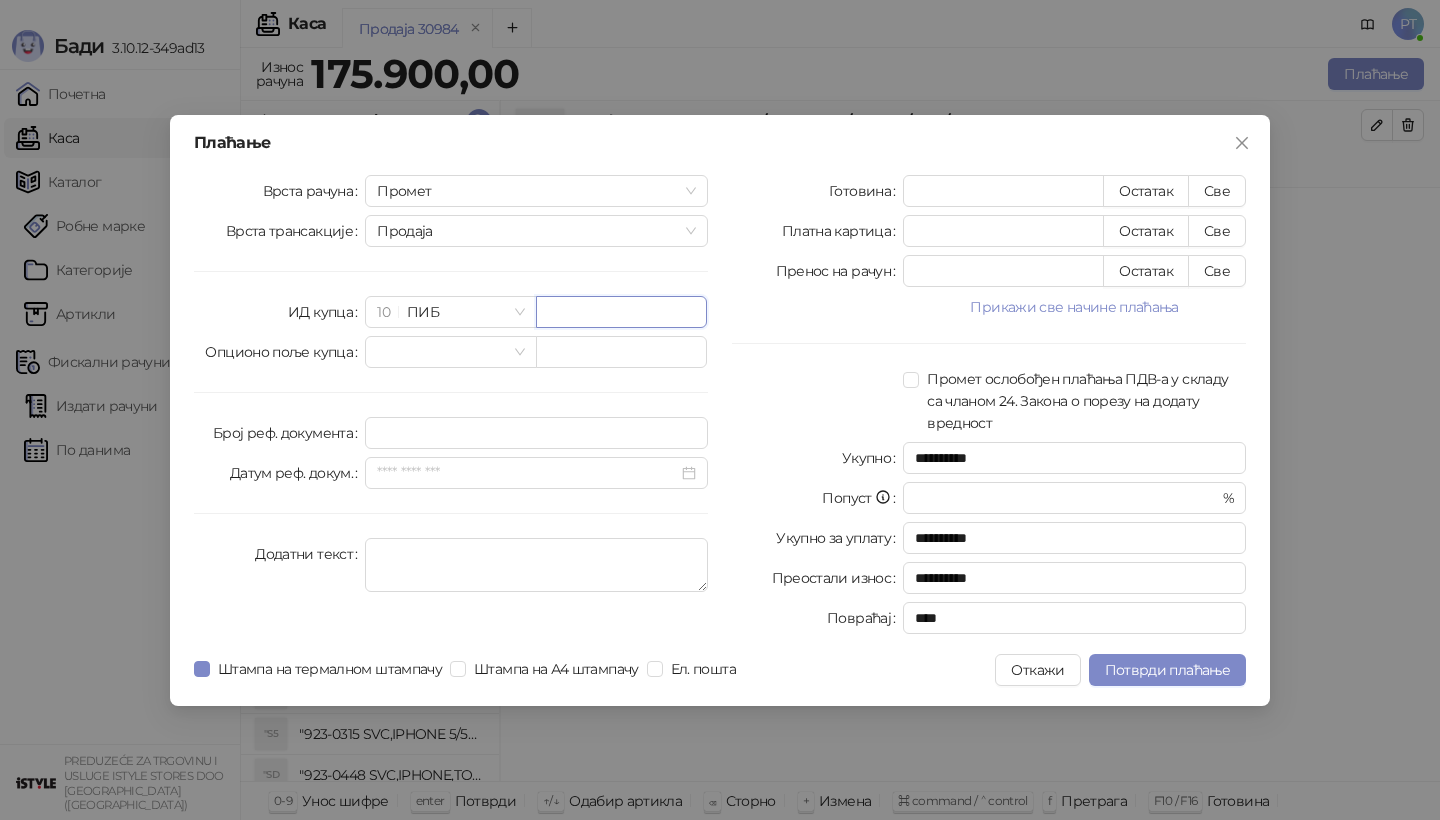 paste on "*********" 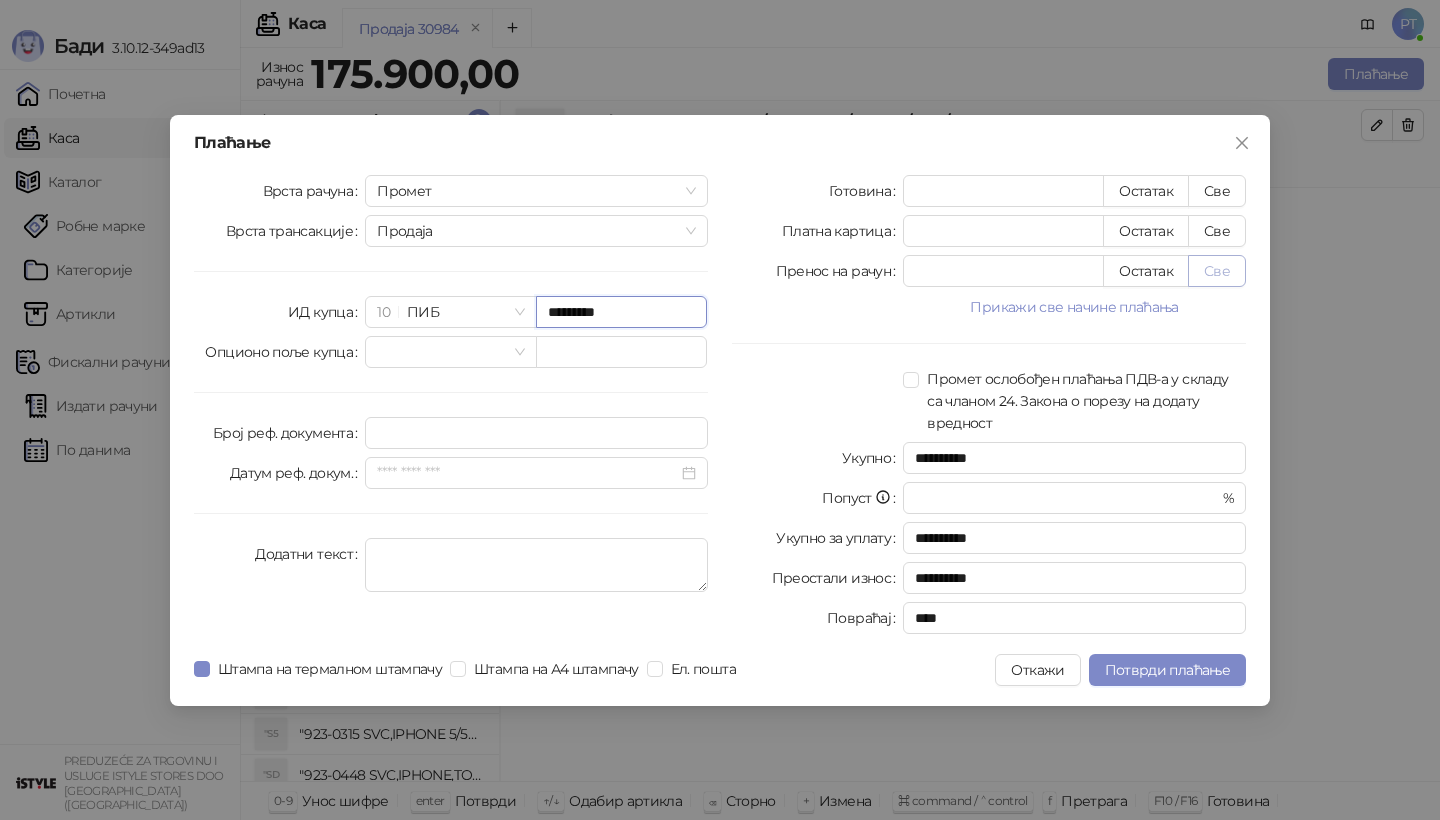 type on "*********" 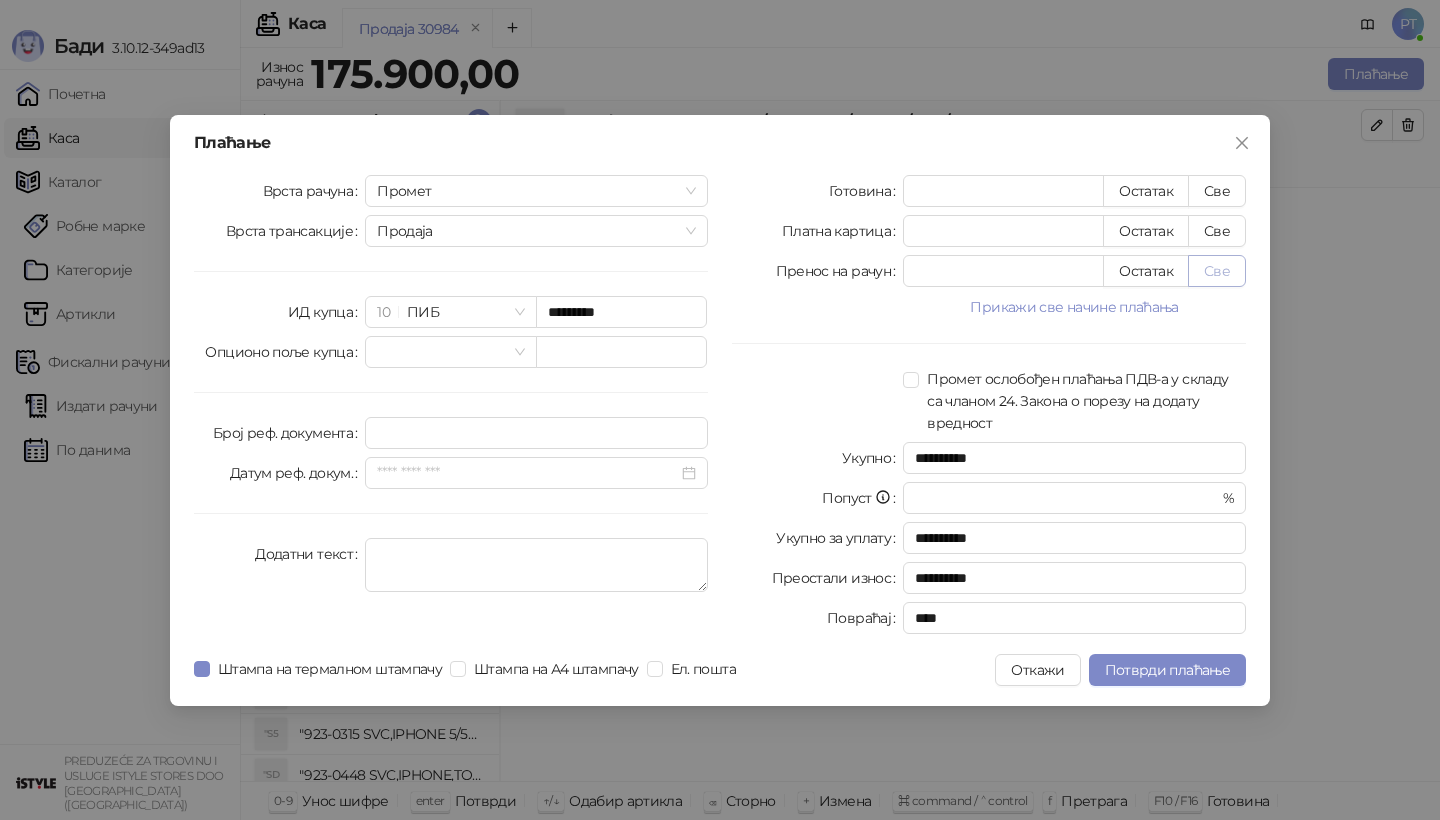 click on "Све" at bounding box center (1217, 271) 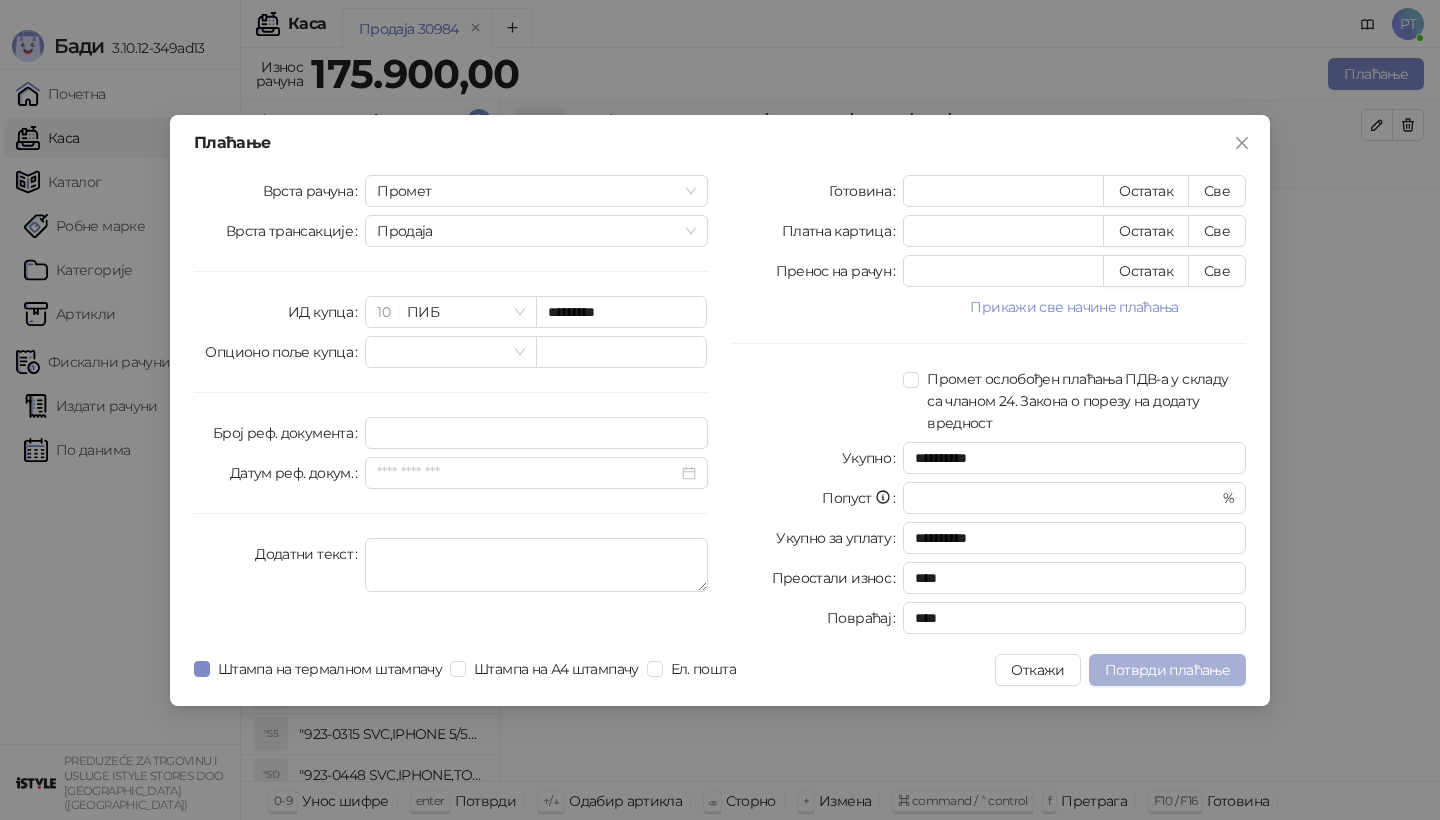 click on "Потврди плаћање" at bounding box center [1167, 670] 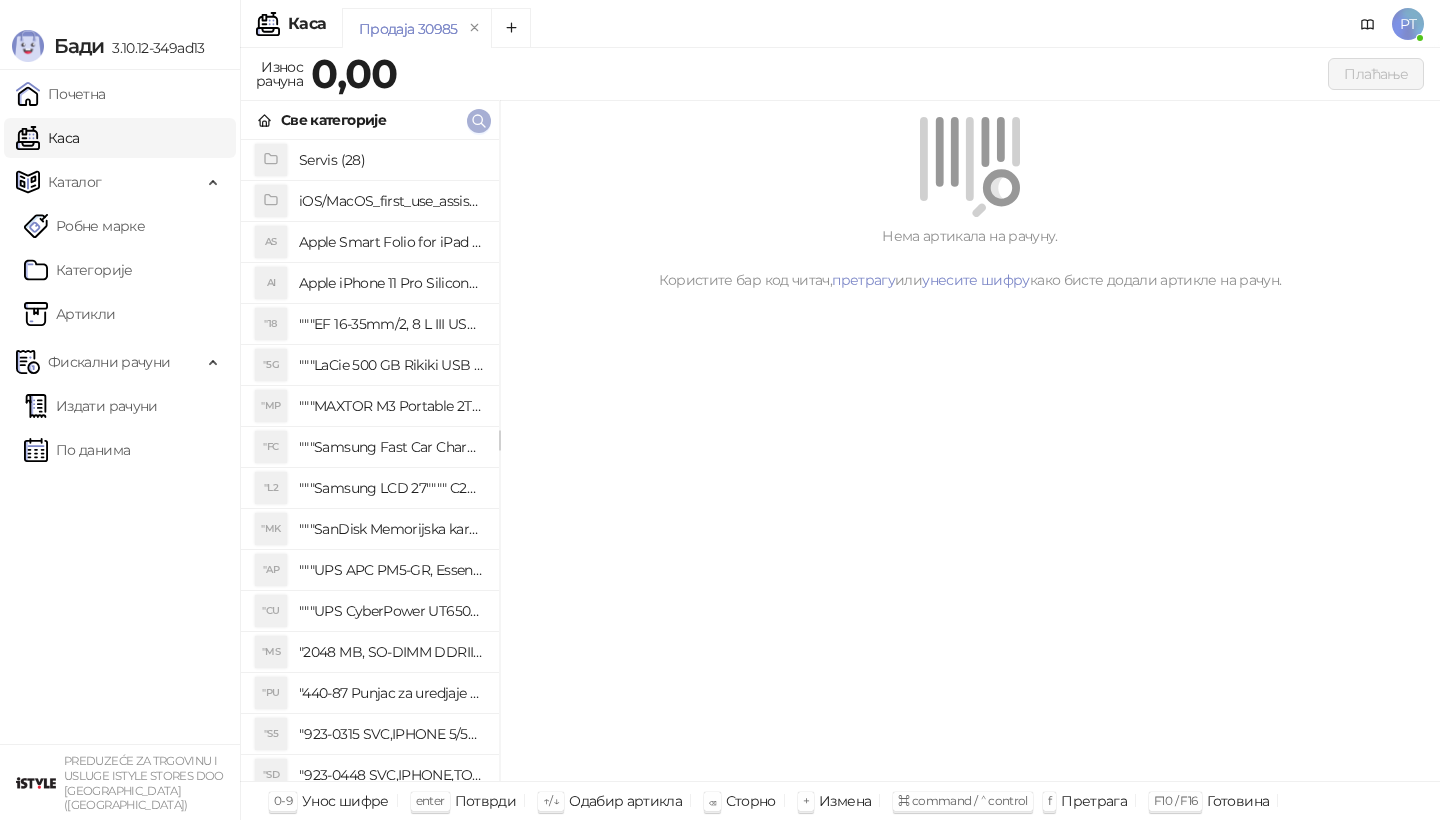 click 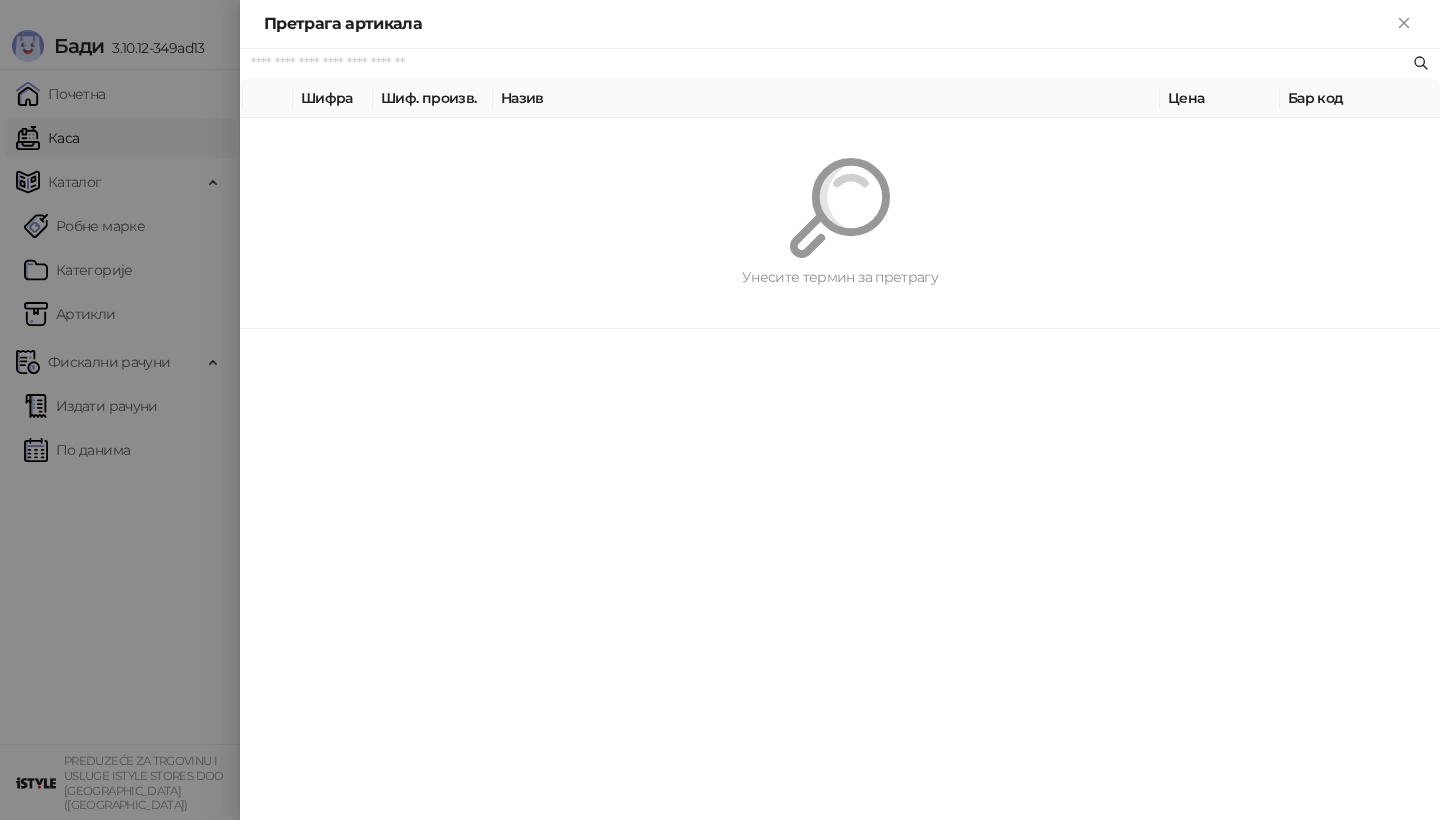 paste on "*********" 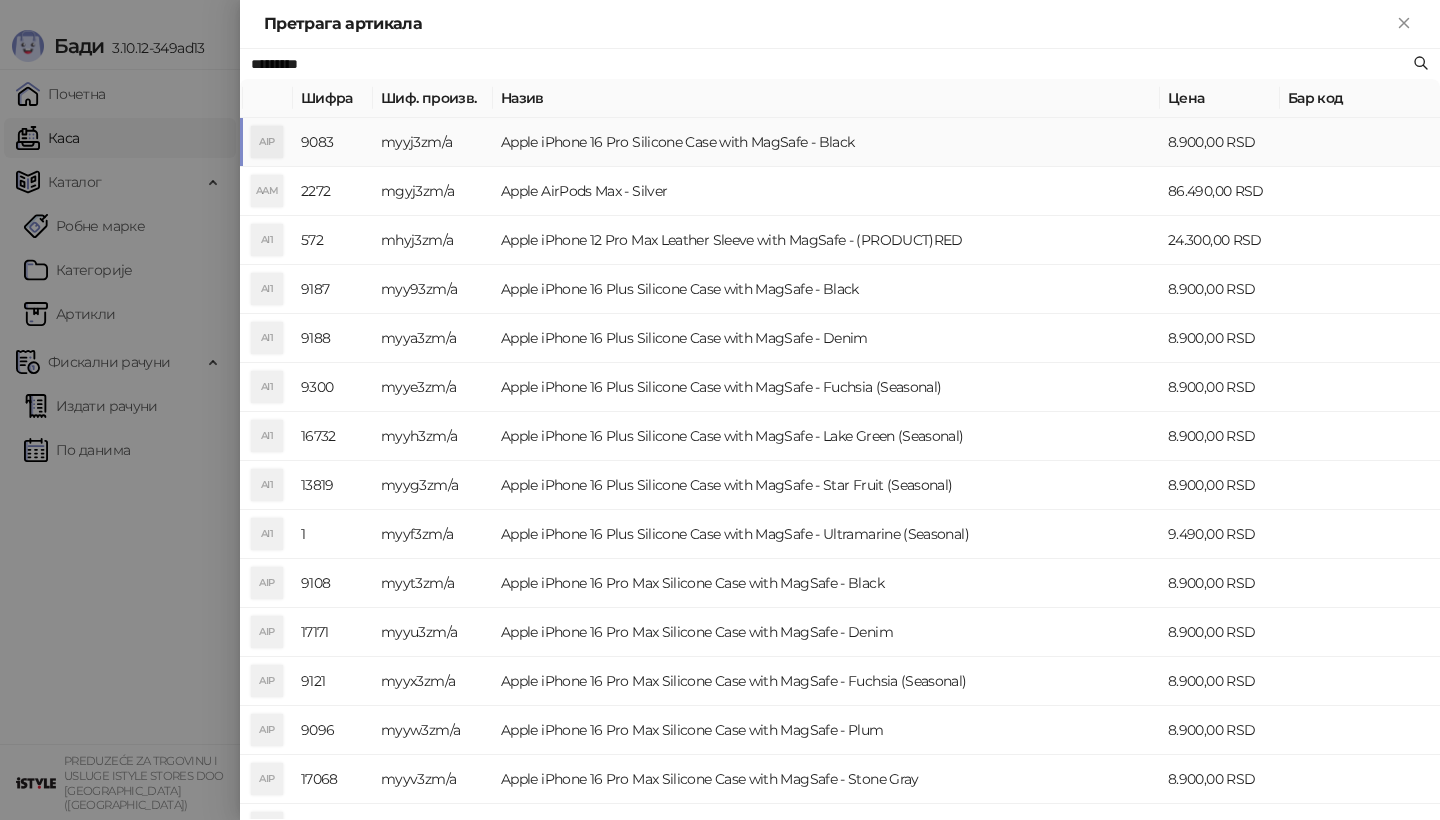 click on "AIP" at bounding box center [267, 142] 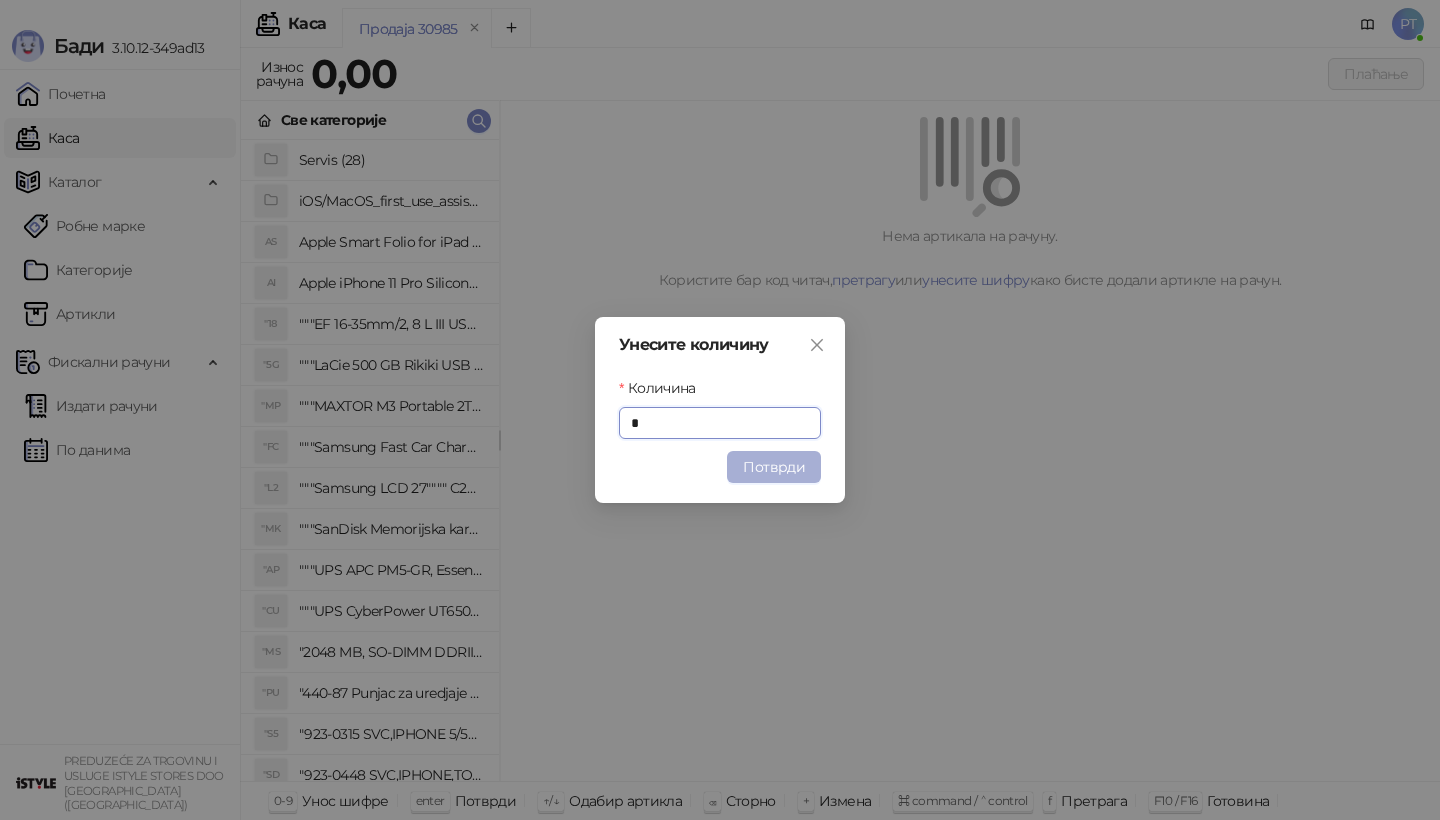 click on "Потврди" at bounding box center (774, 467) 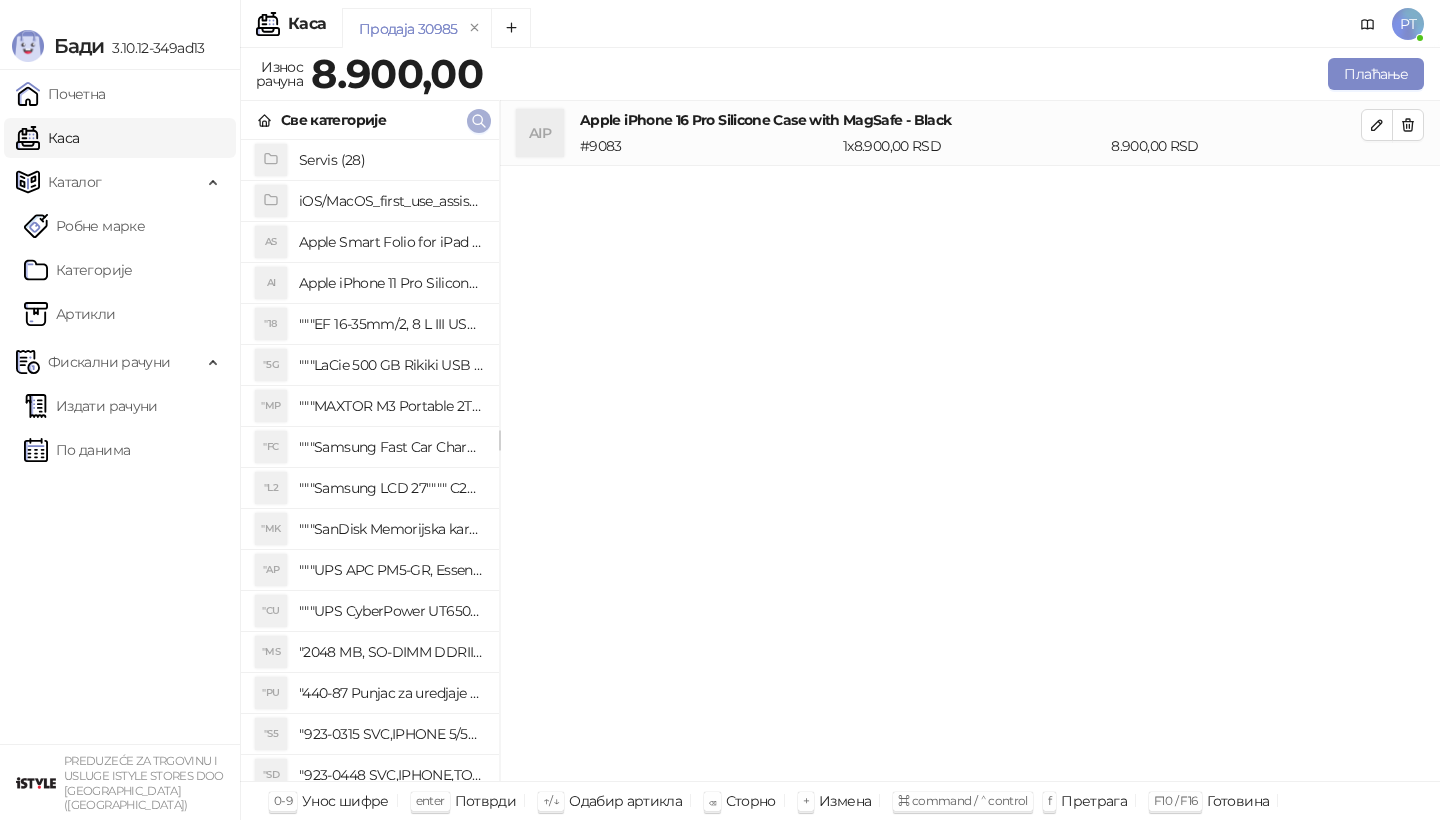 click 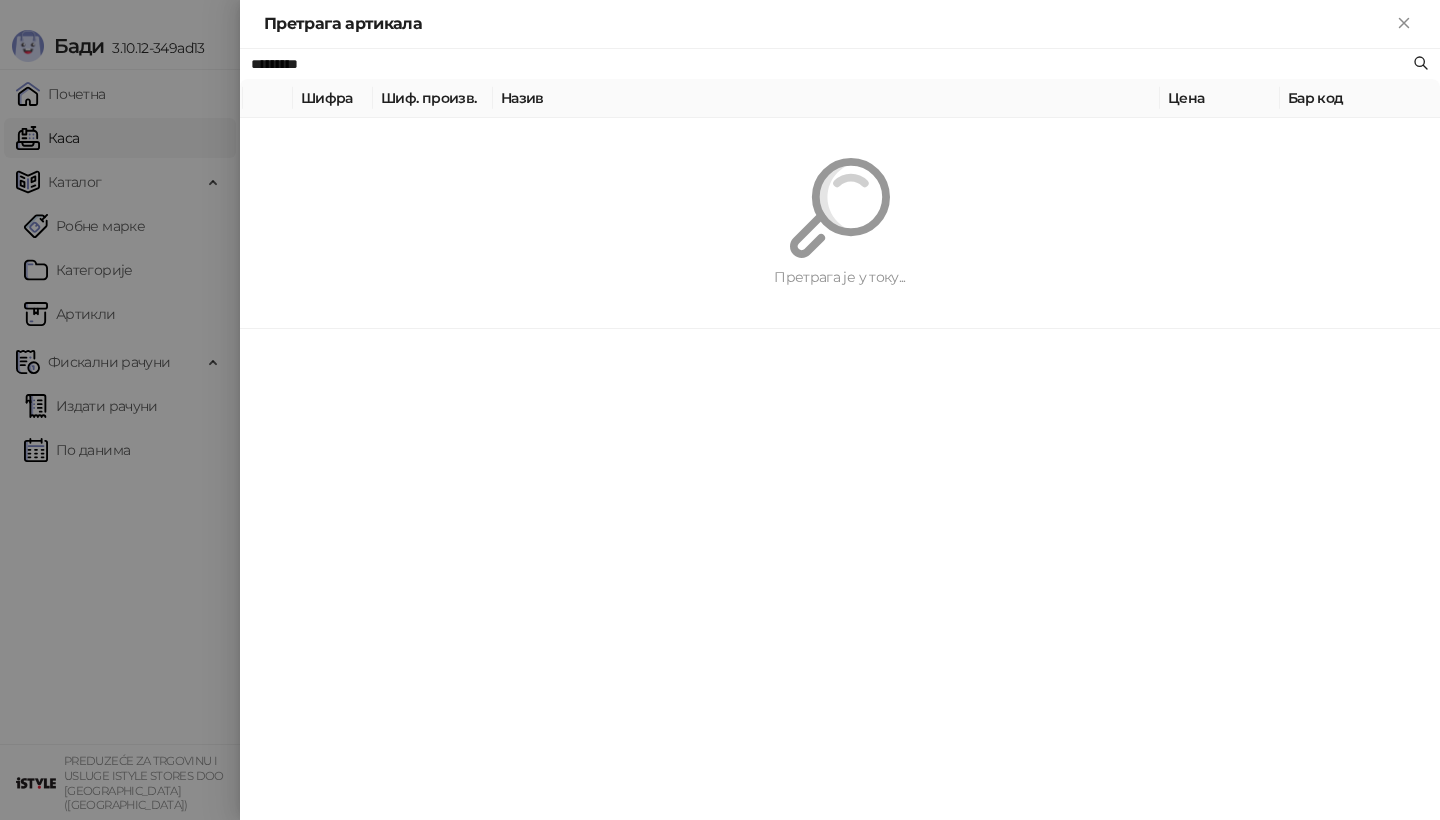 paste 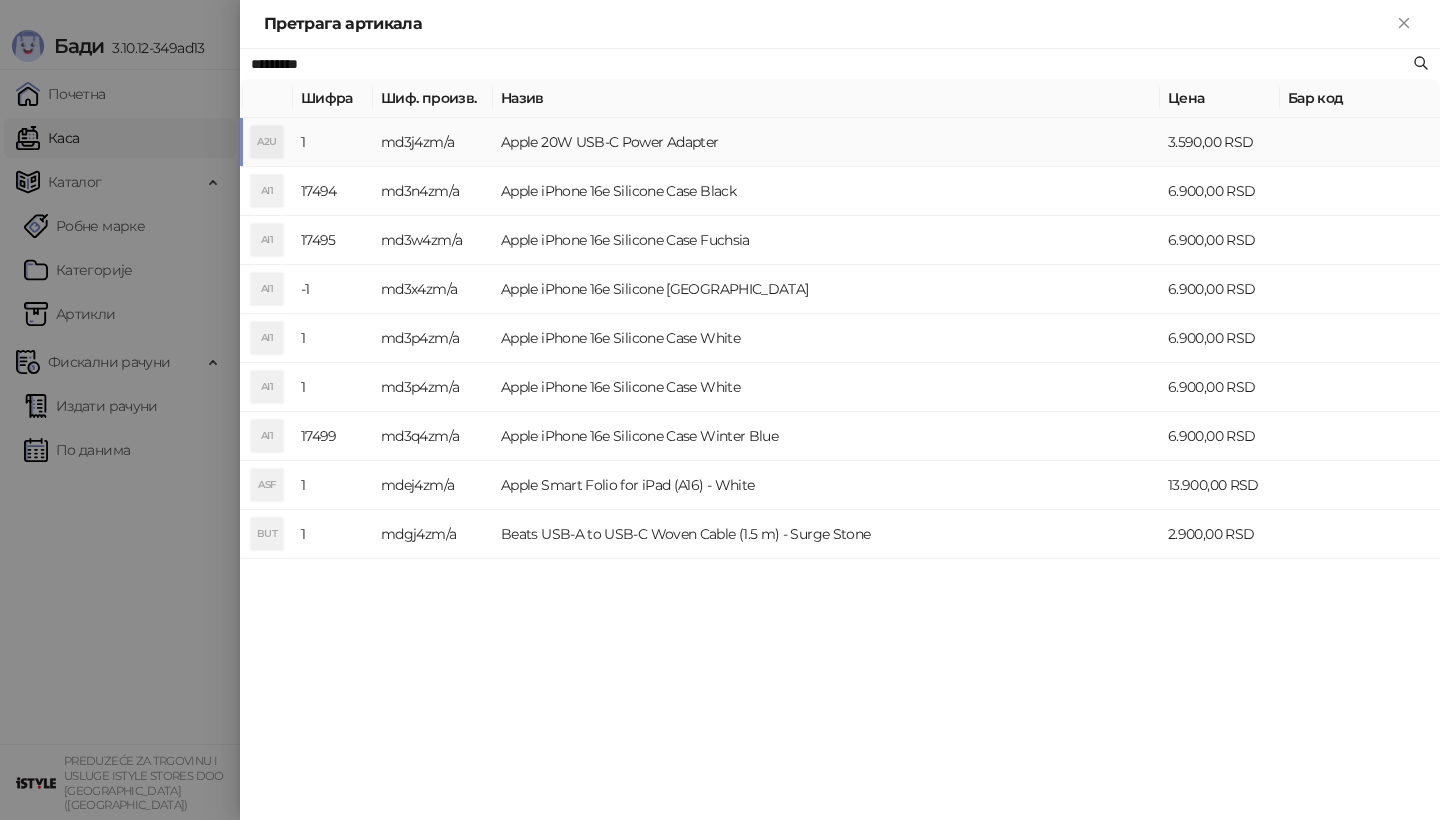 type on "*********" 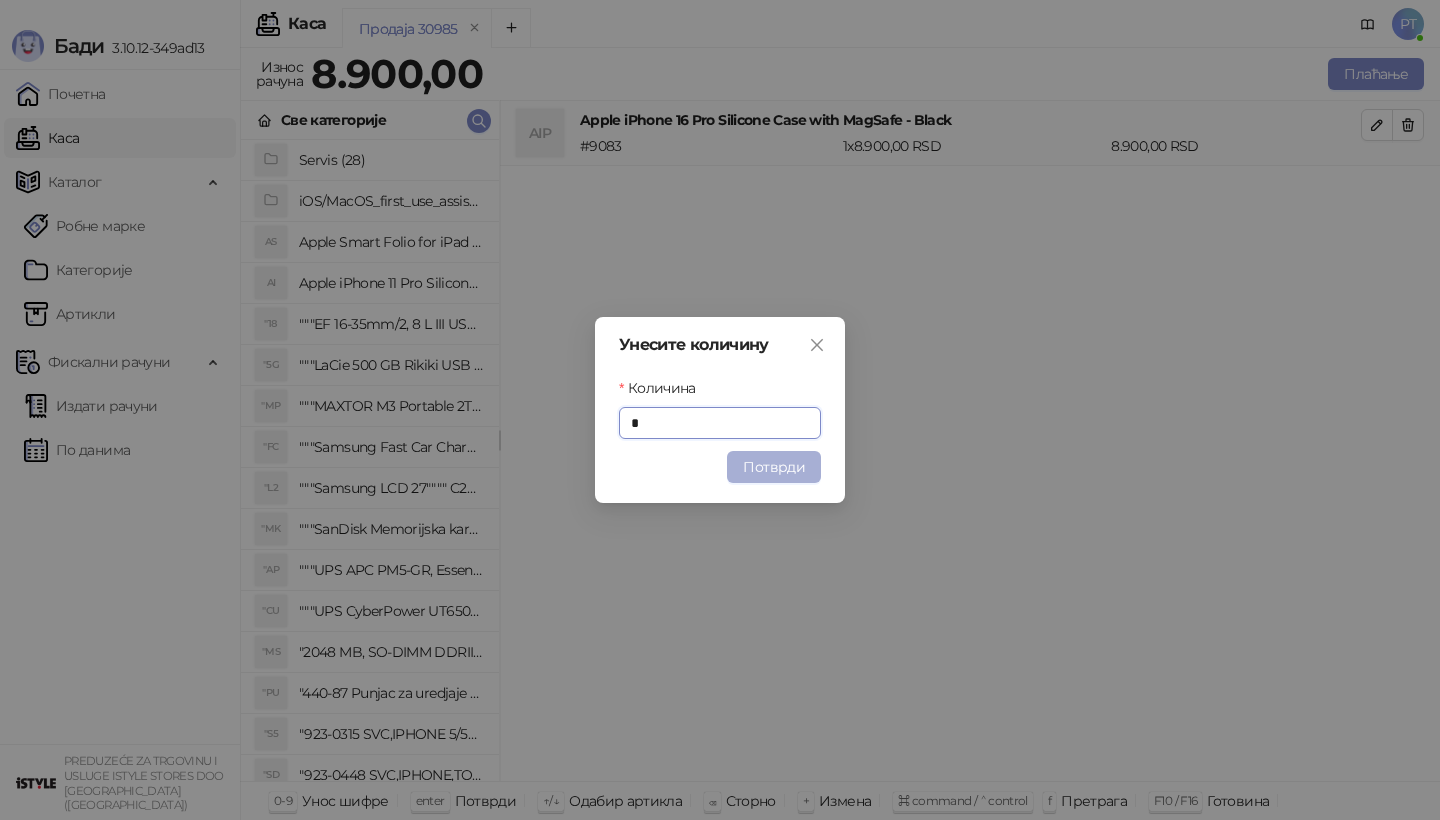 click on "Потврди" at bounding box center [774, 467] 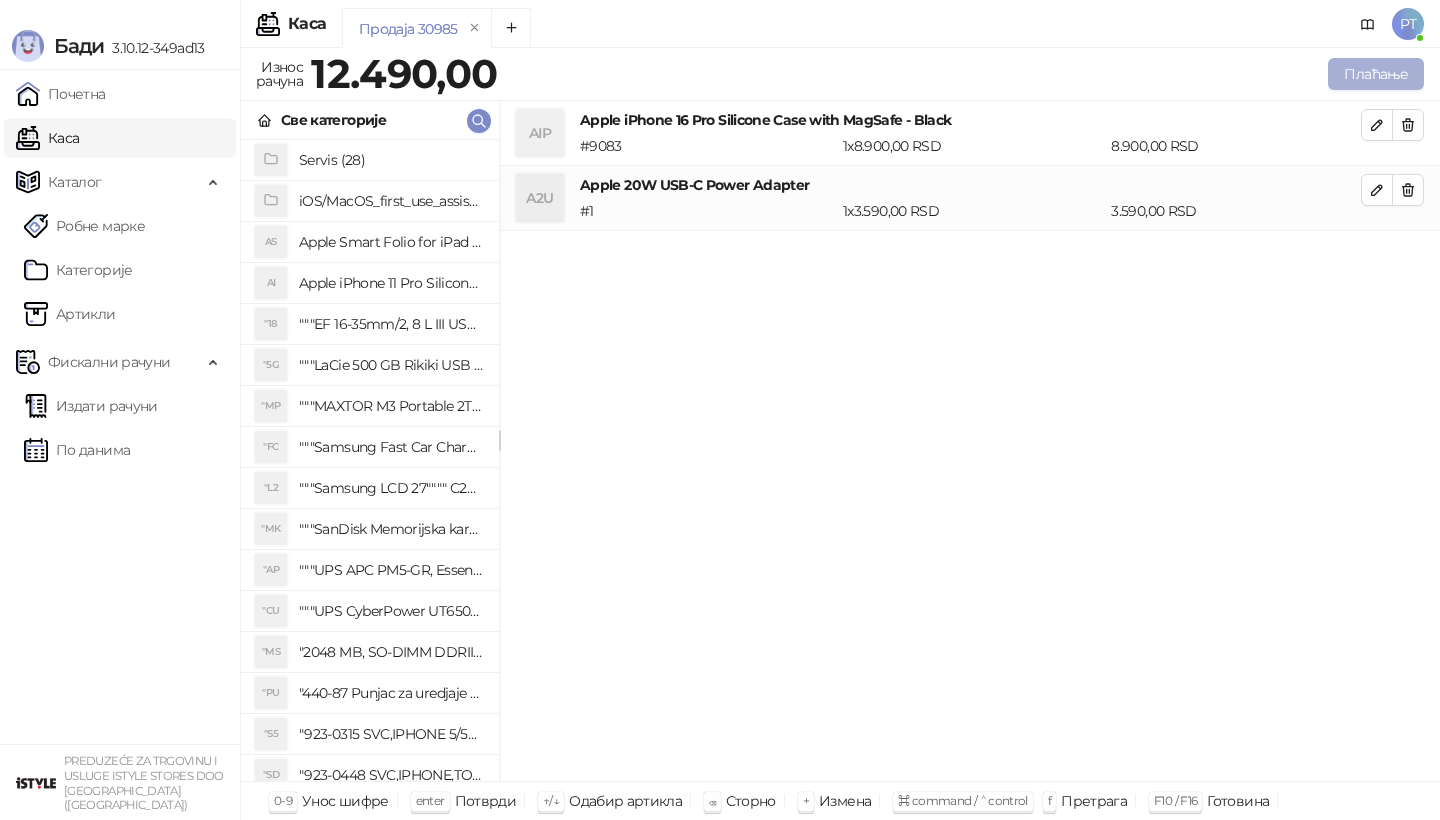 click on "Плаћање" at bounding box center (1376, 74) 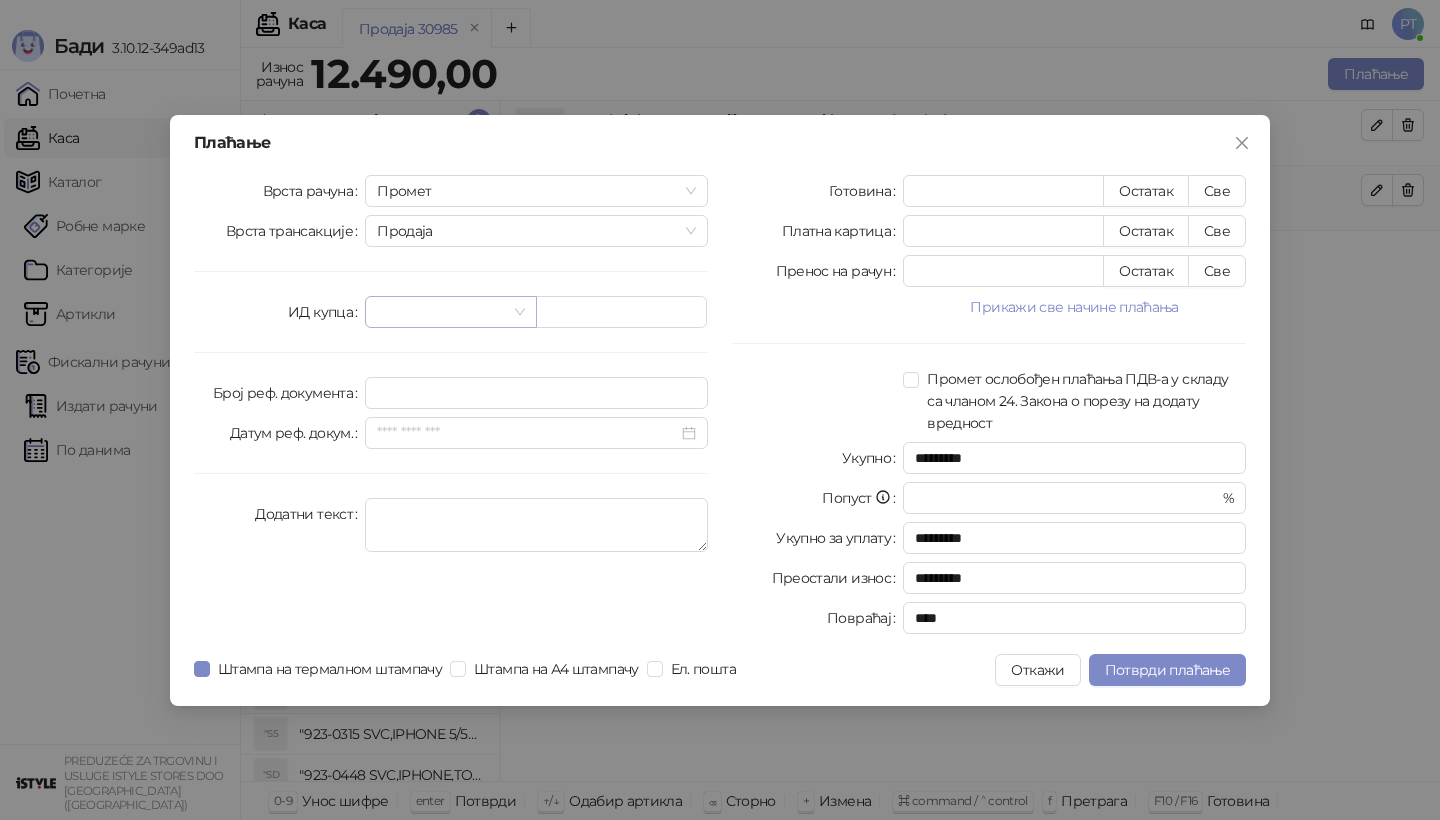 click at bounding box center [450, 312] 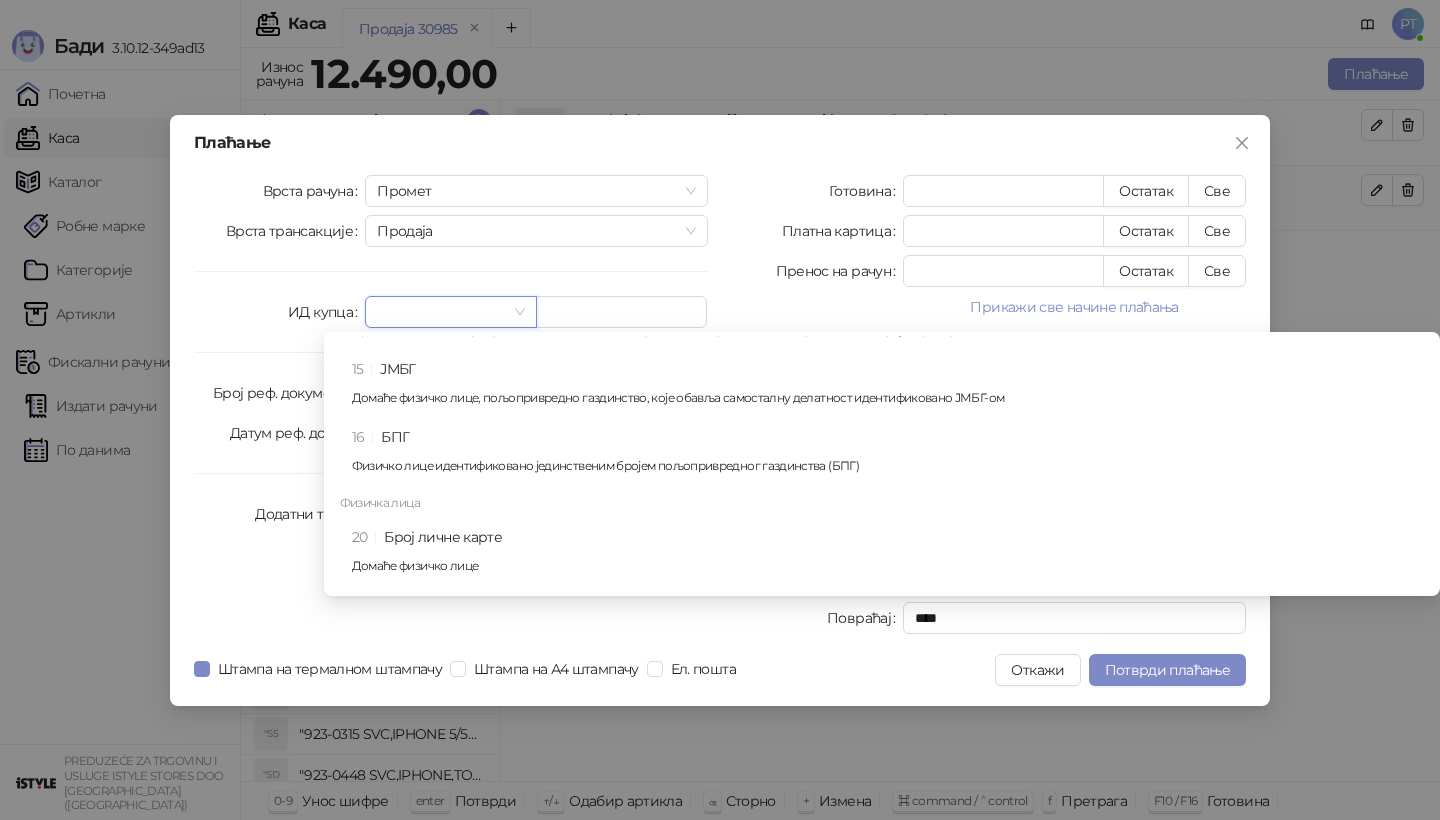 scroll, scrollTop: 0, scrollLeft: 0, axis: both 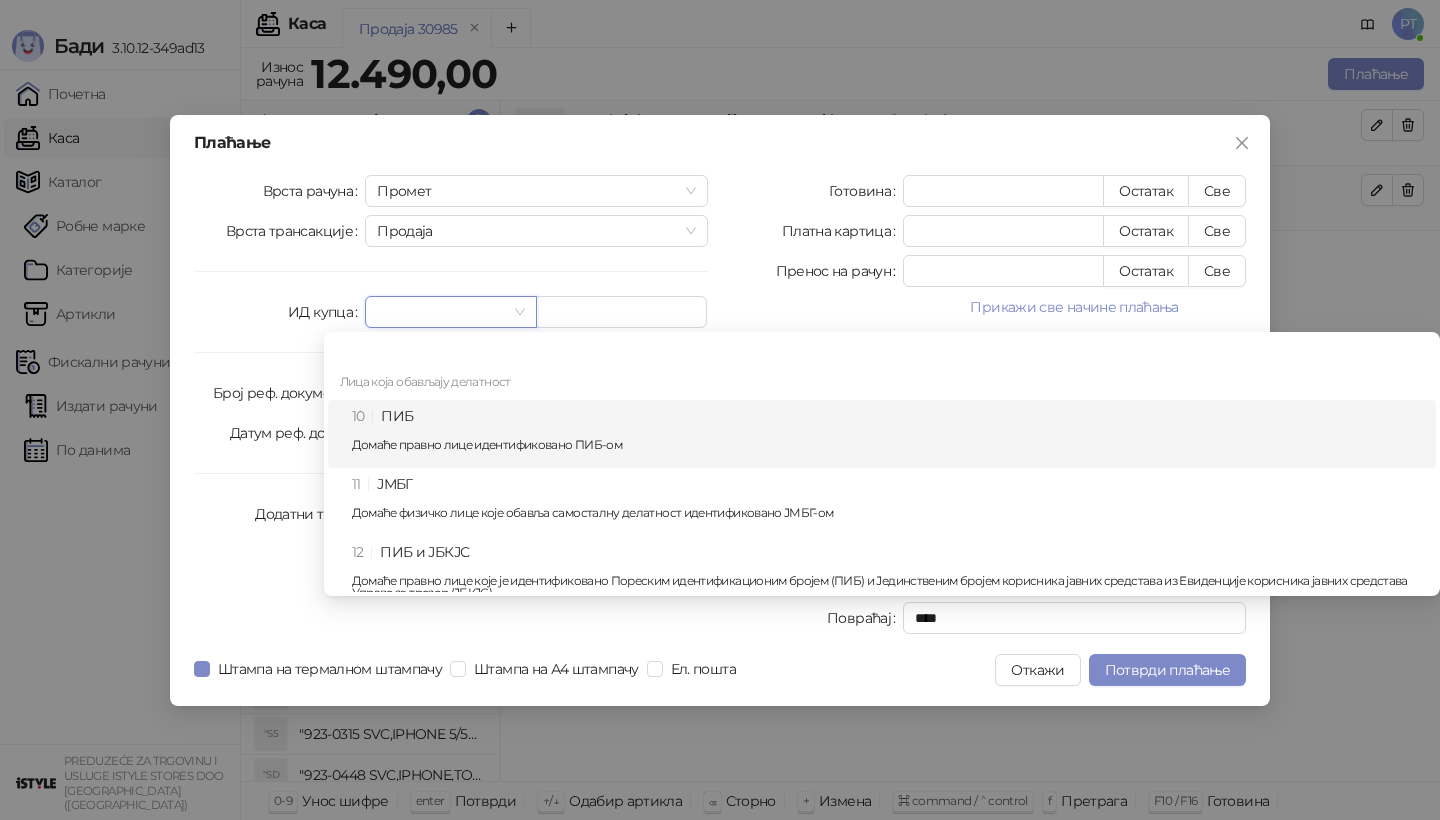 click on "10 ПИБ Домаће правно лице идентификовано ПИБ-ом" at bounding box center (888, 434) 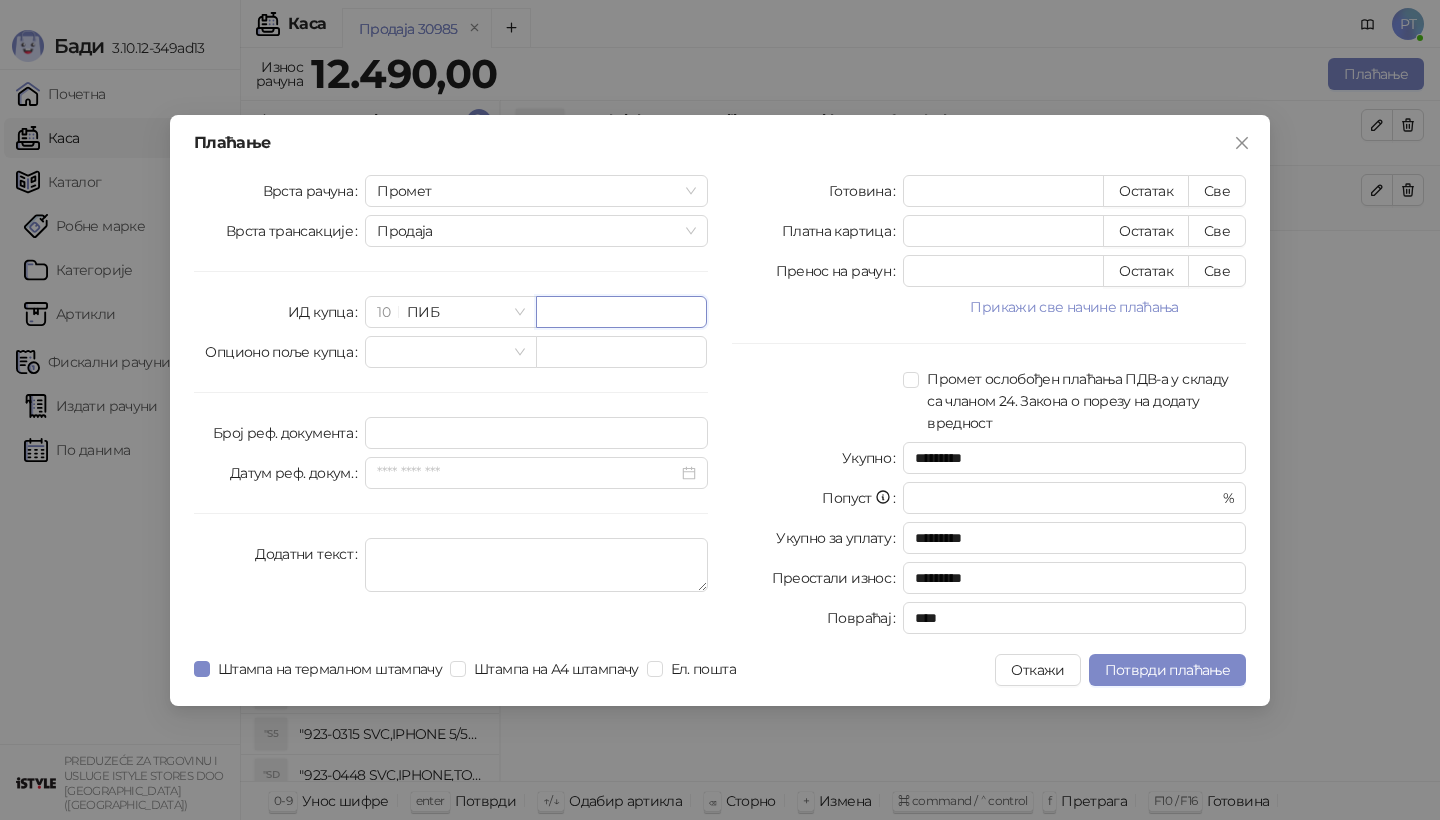 paste on "*********" 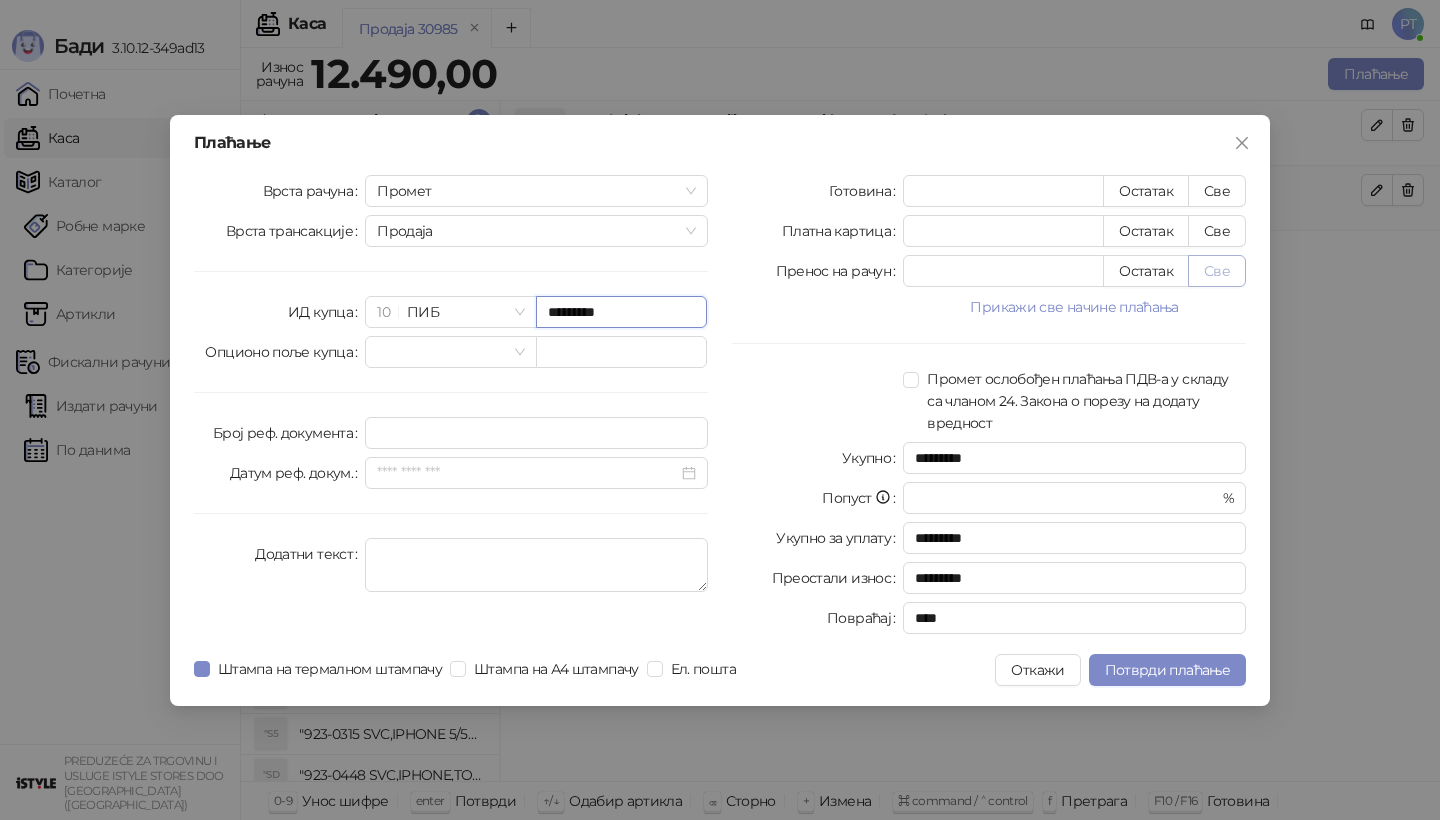 type on "*********" 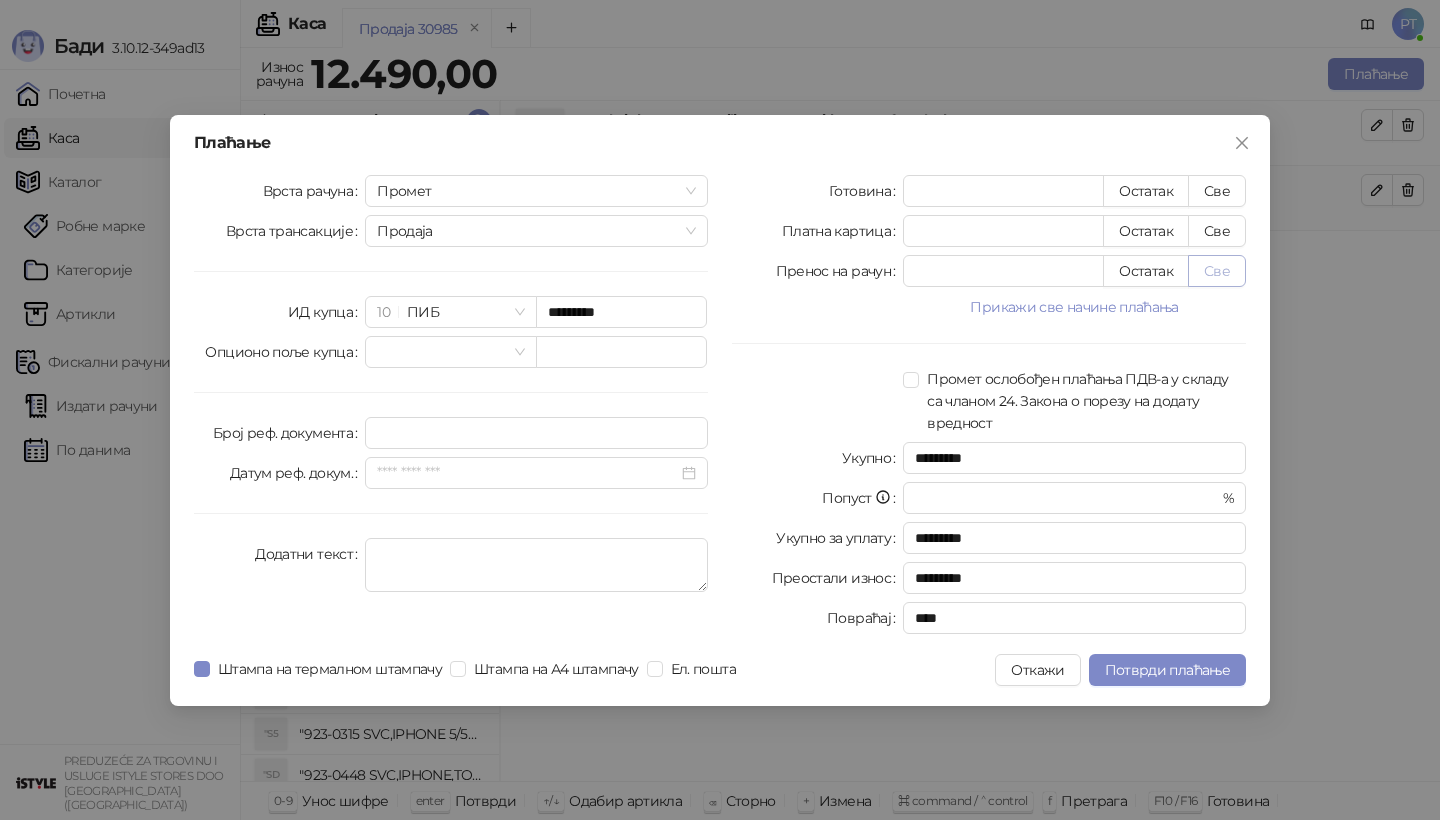 click on "Све" at bounding box center [1217, 271] 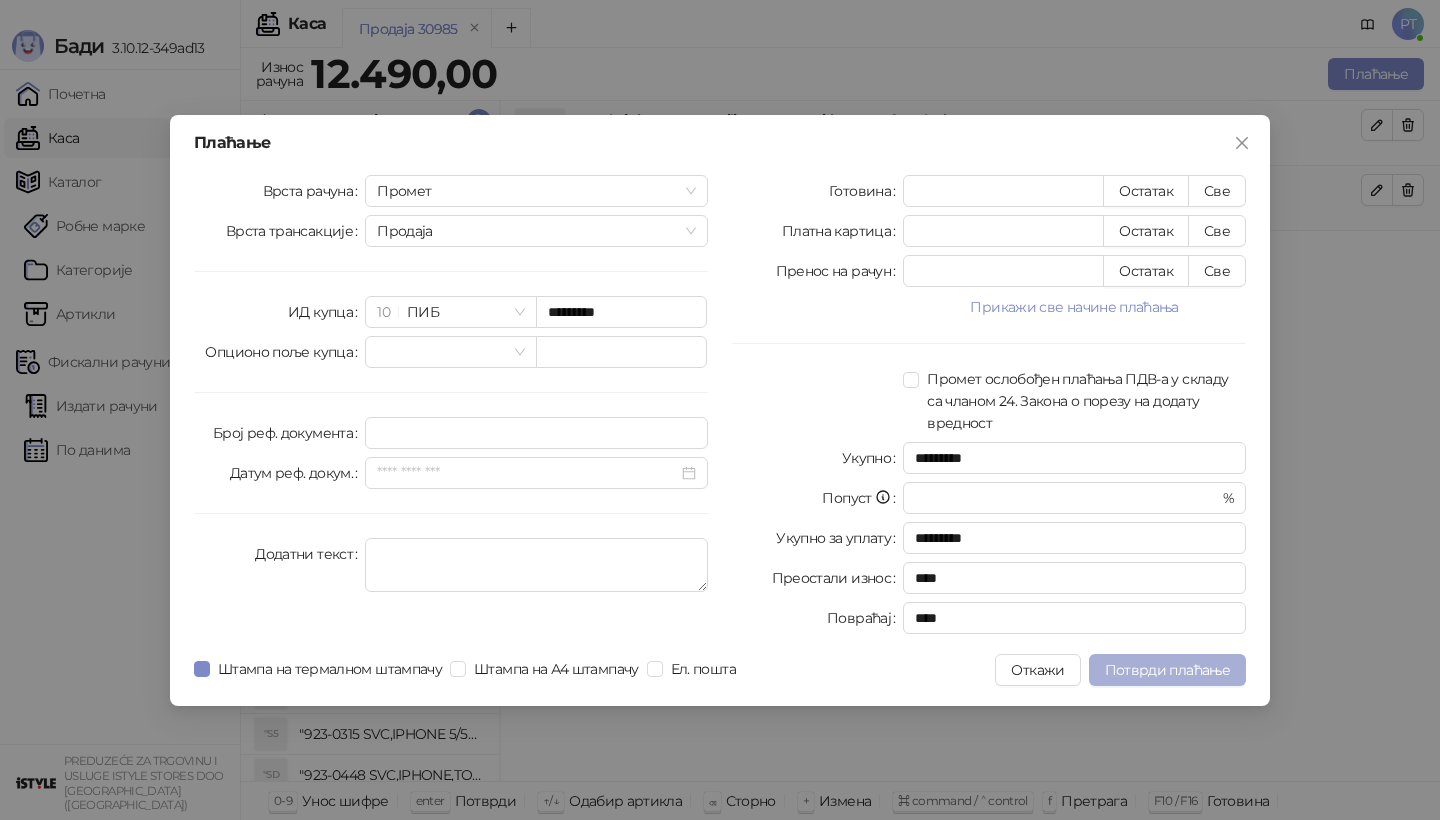 click on "Потврди плаћање" at bounding box center [1167, 670] 